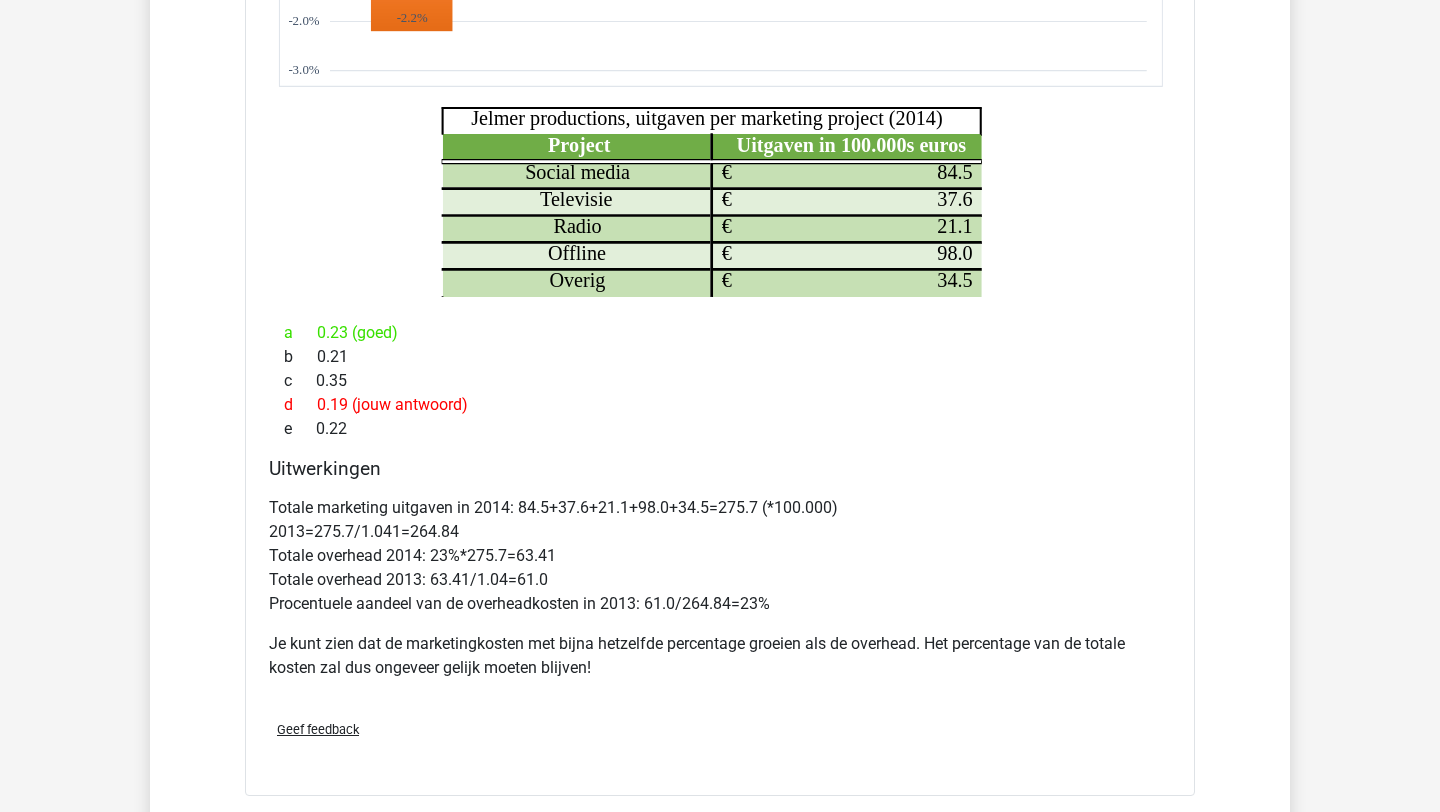 scroll, scrollTop: 1855, scrollLeft: 0, axis: vertical 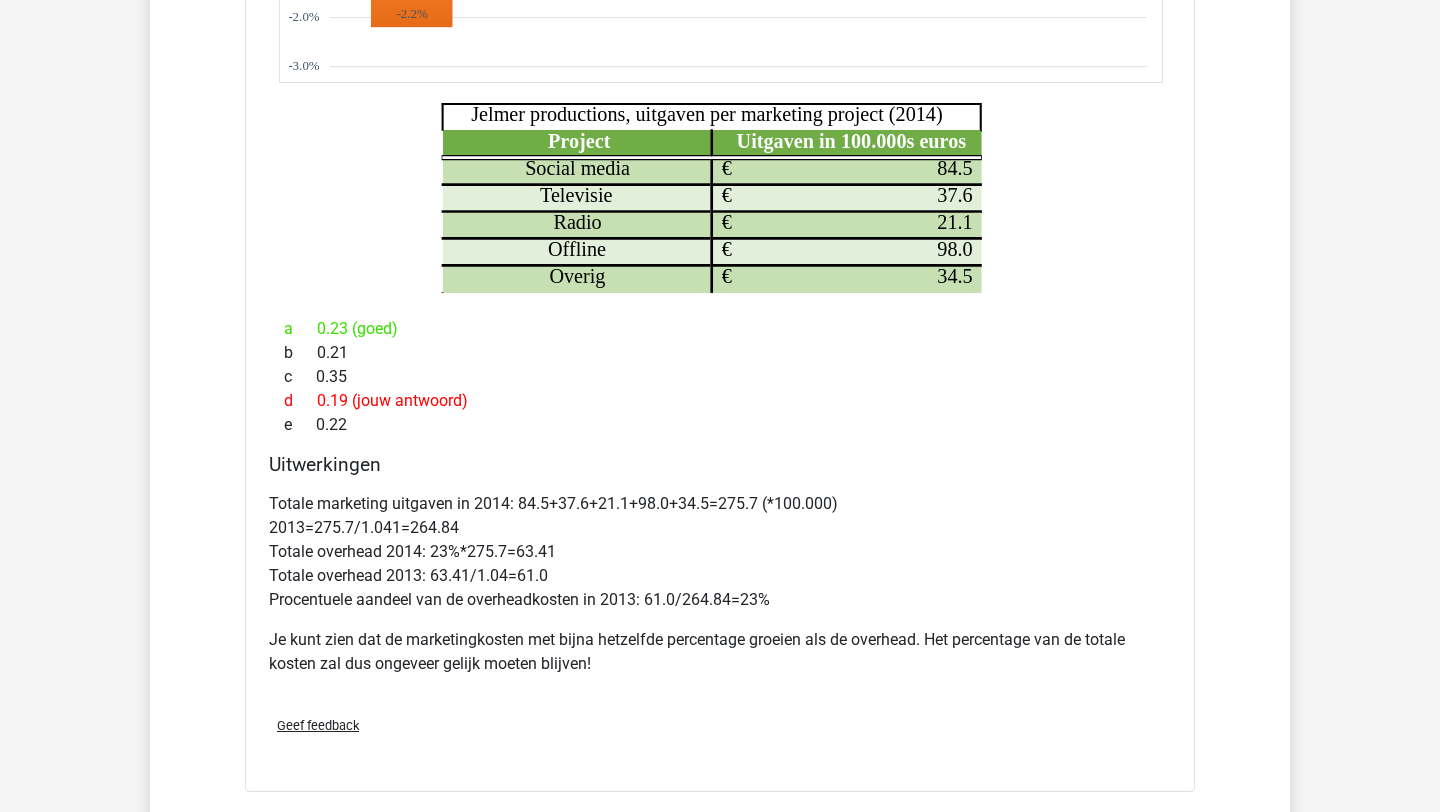 drag, startPoint x: 297, startPoint y: 335, endPoint x: 297, endPoint y: 174, distance: 161 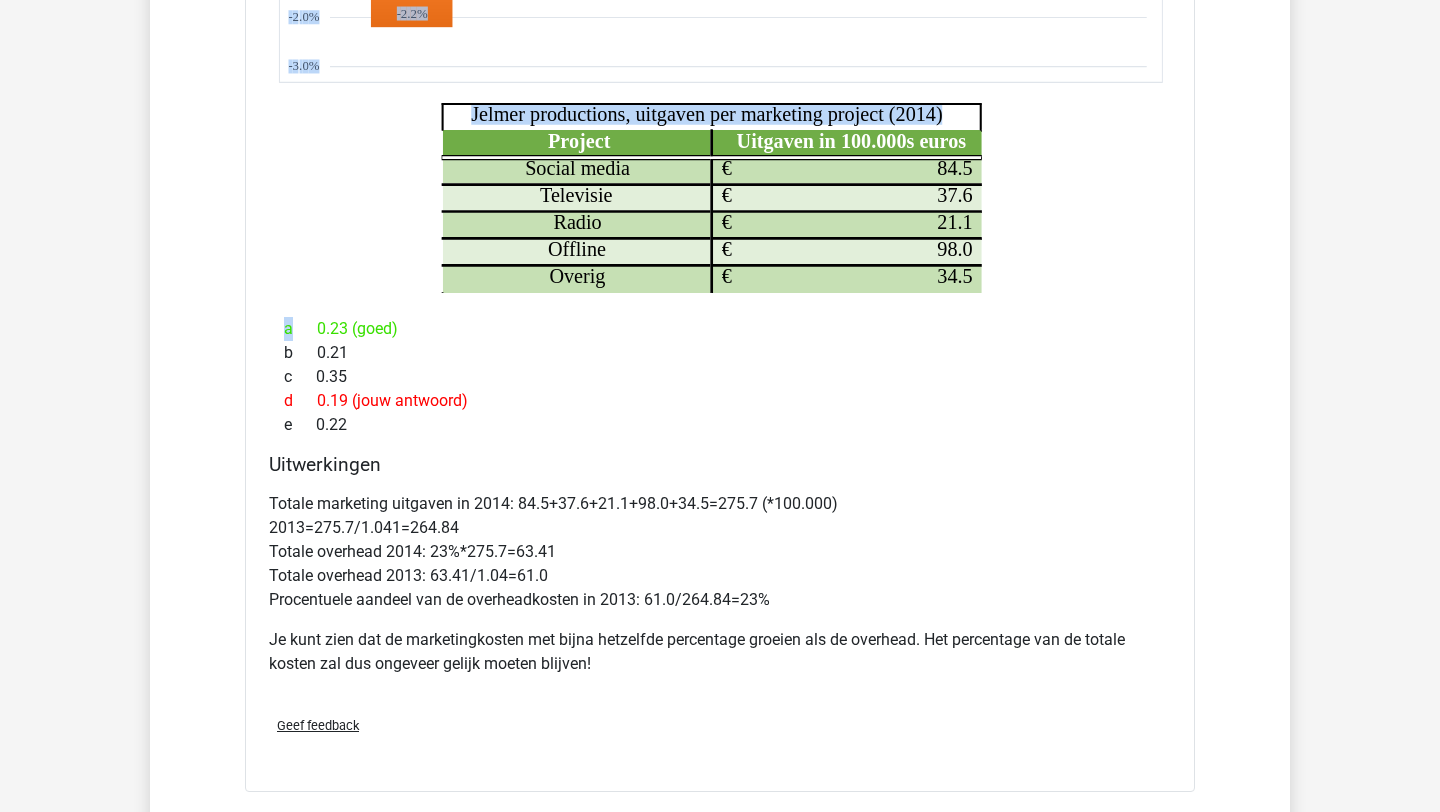 drag, startPoint x: 297, startPoint y: 174, endPoint x: 297, endPoint y: 133, distance: 41 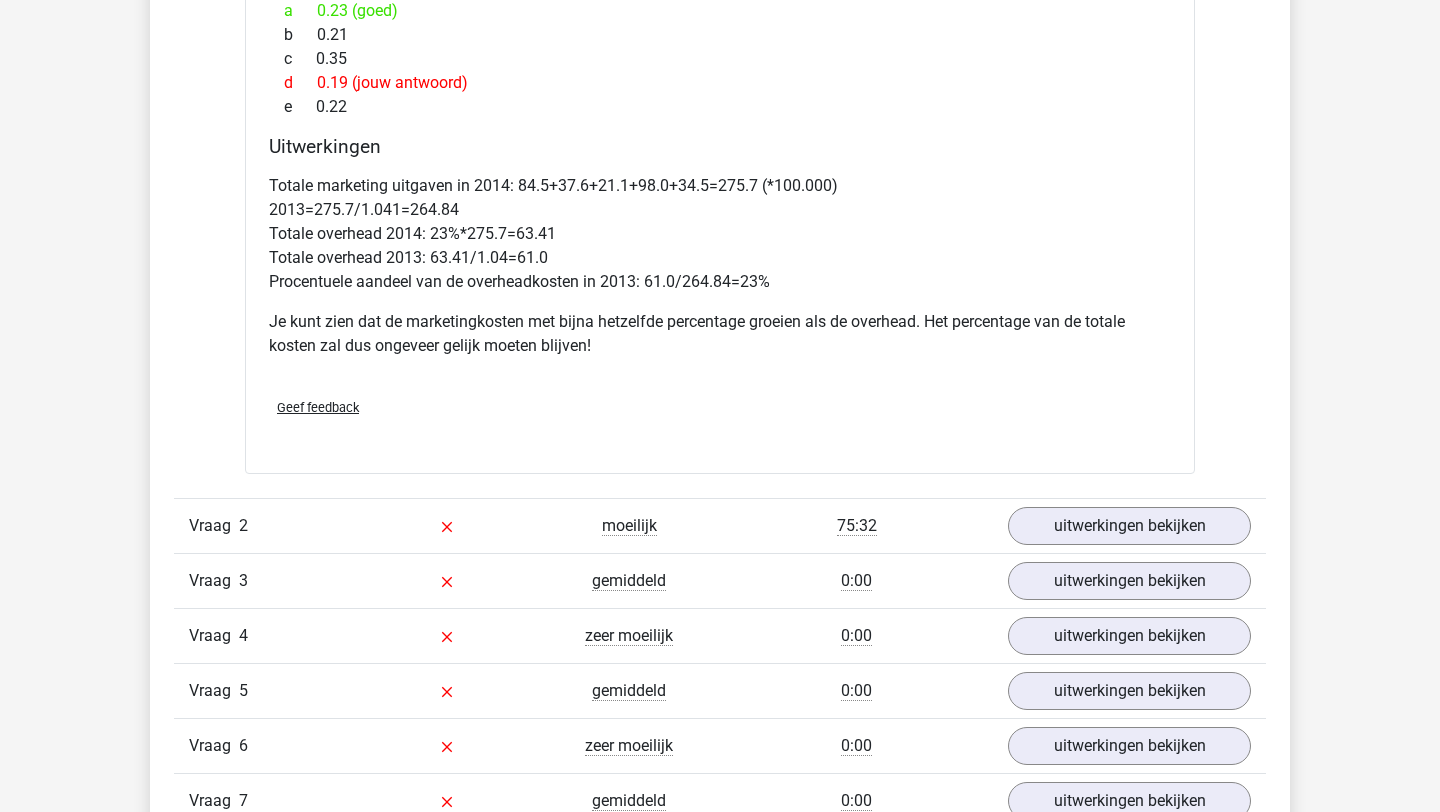 scroll, scrollTop: 2345, scrollLeft: 0, axis: vertical 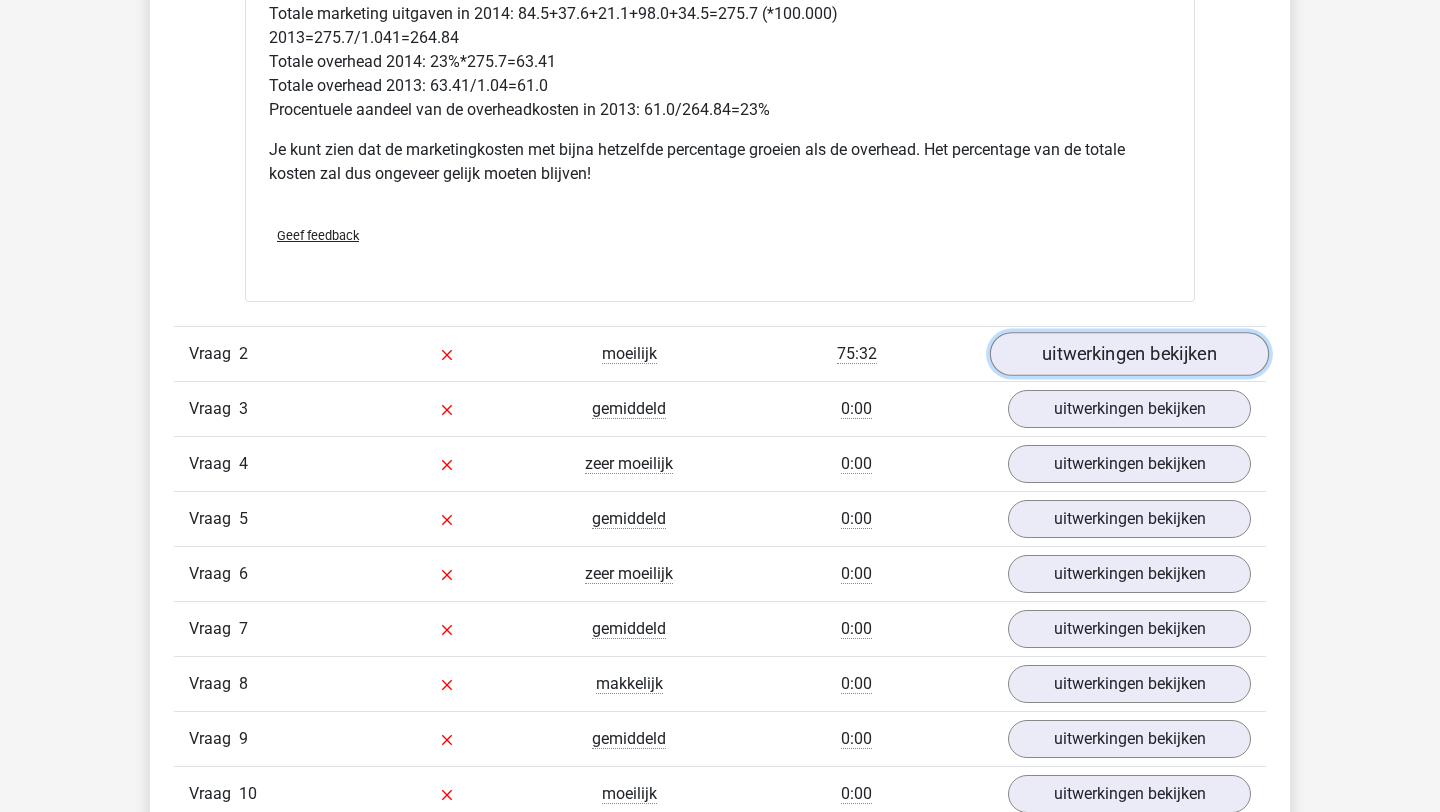 click on "uitwerkingen bekijken" at bounding box center (1129, 354) 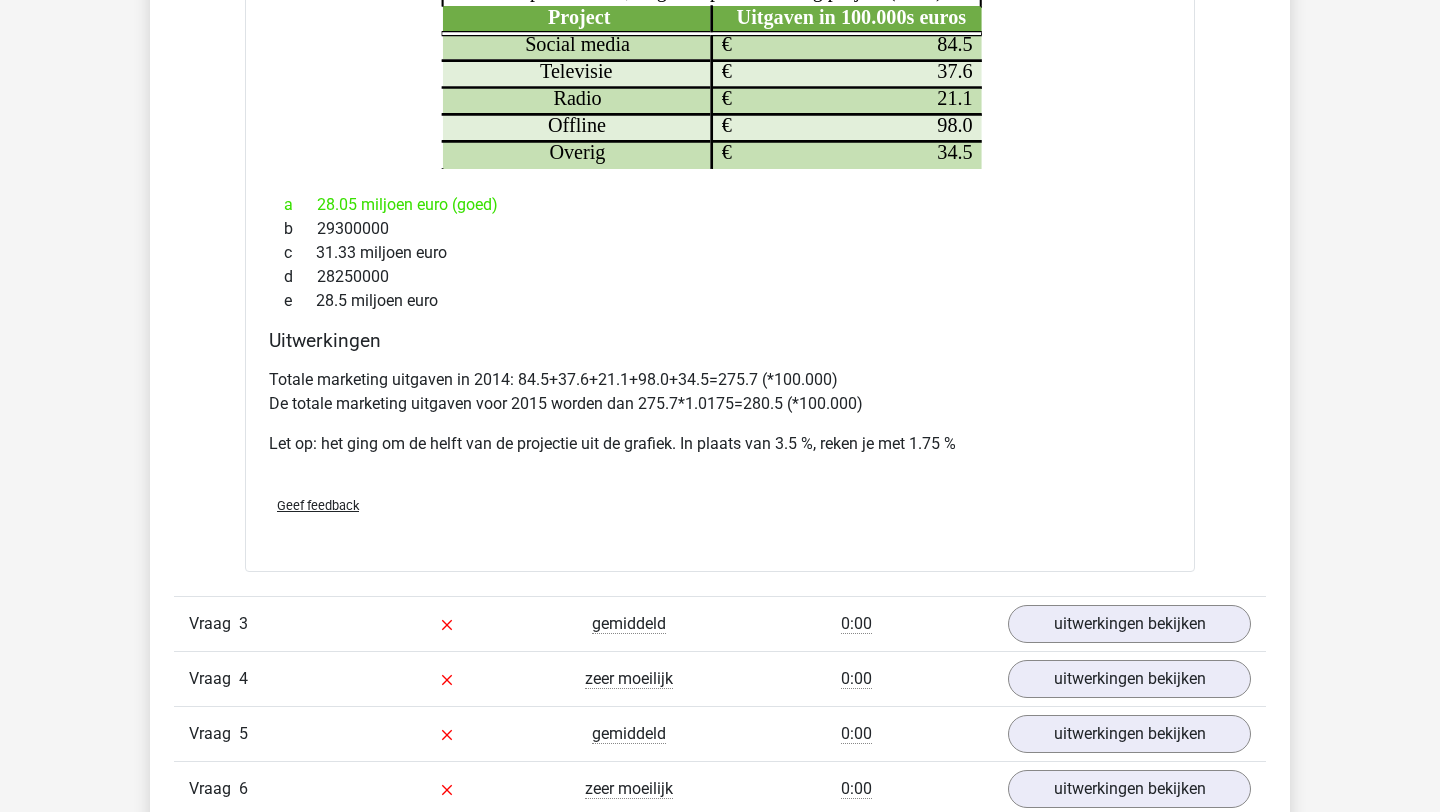 scroll, scrollTop: 3325, scrollLeft: 0, axis: vertical 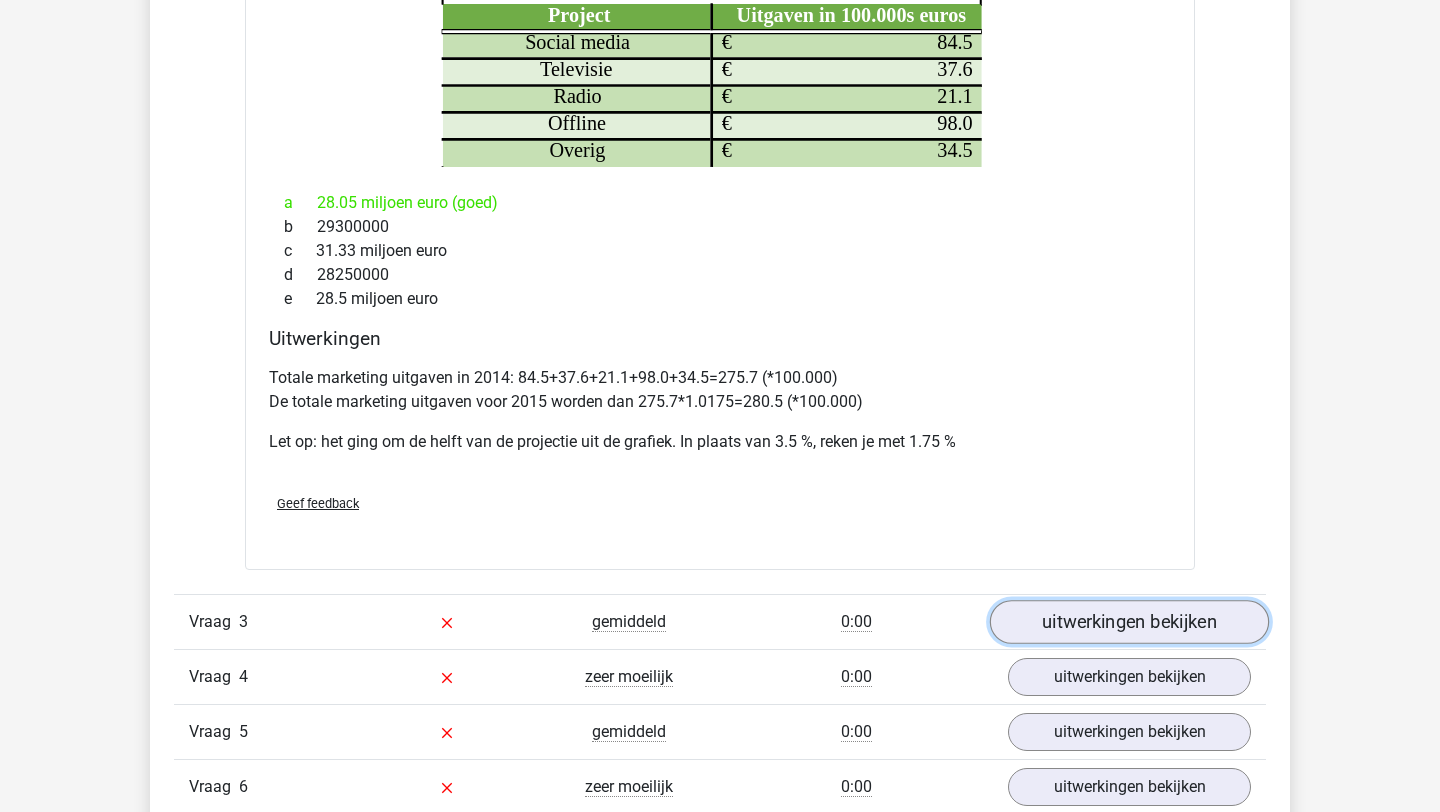 click on "uitwerkingen bekijken" at bounding box center [1129, 622] 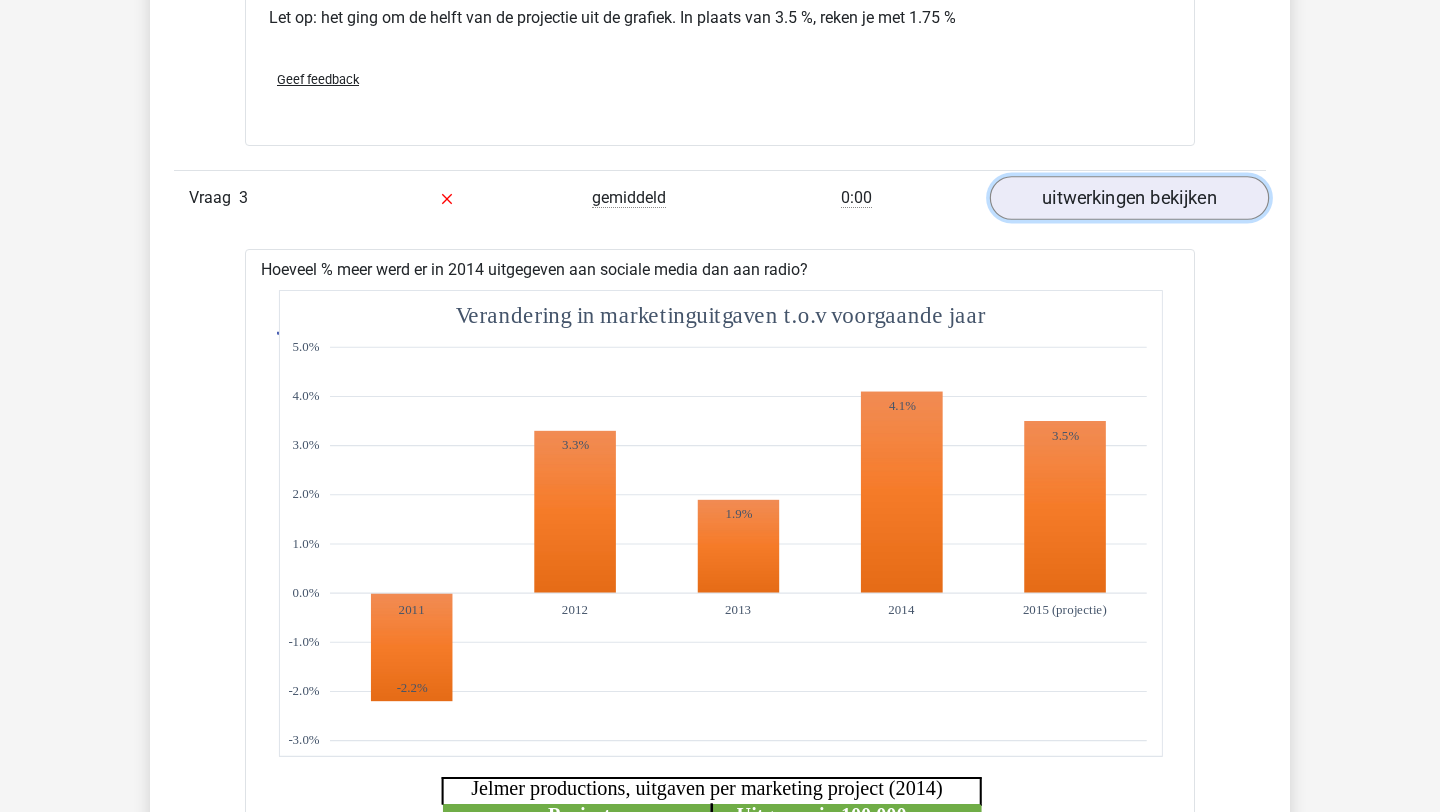 scroll, scrollTop: 3750, scrollLeft: 0, axis: vertical 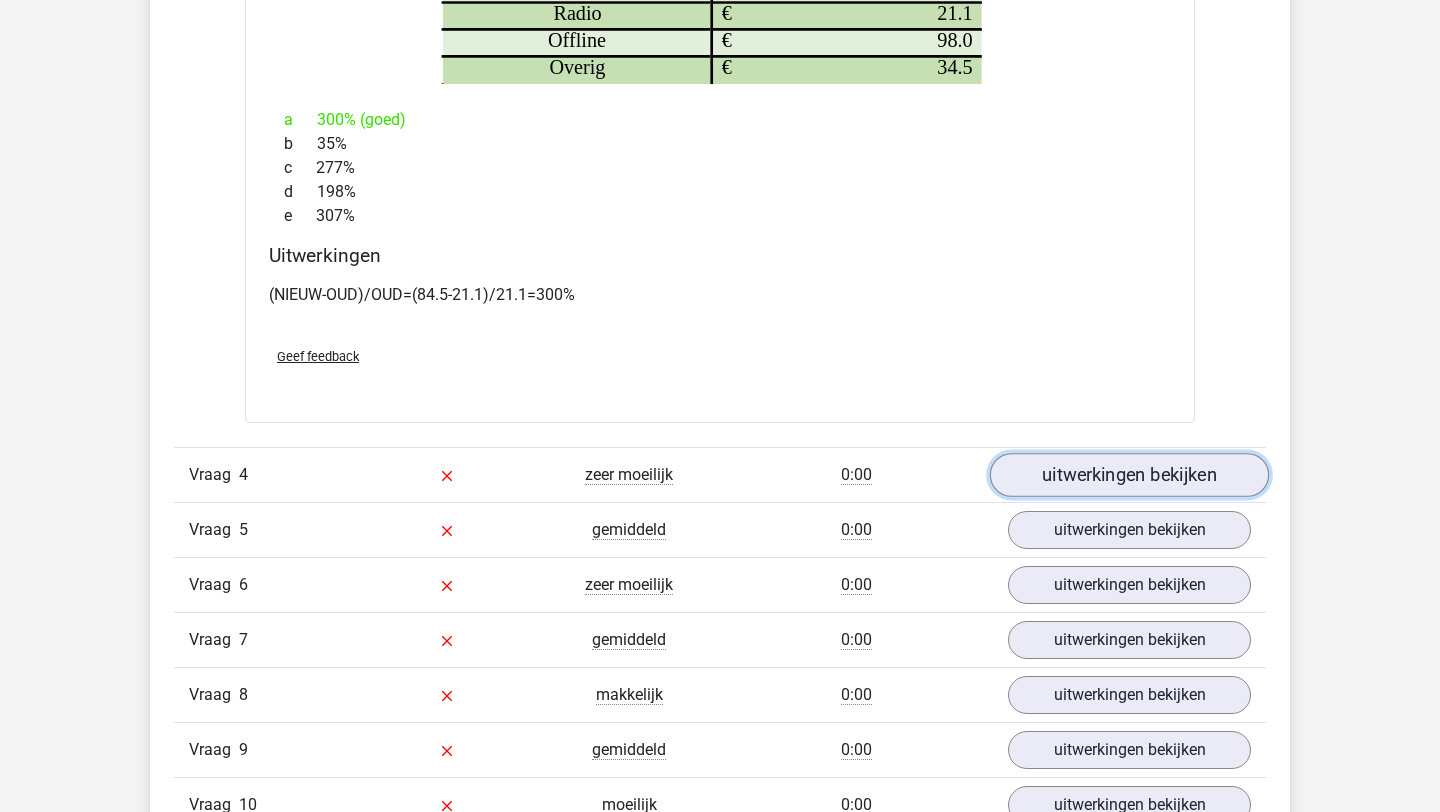 click on "uitwerkingen bekijken" at bounding box center (1129, 476) 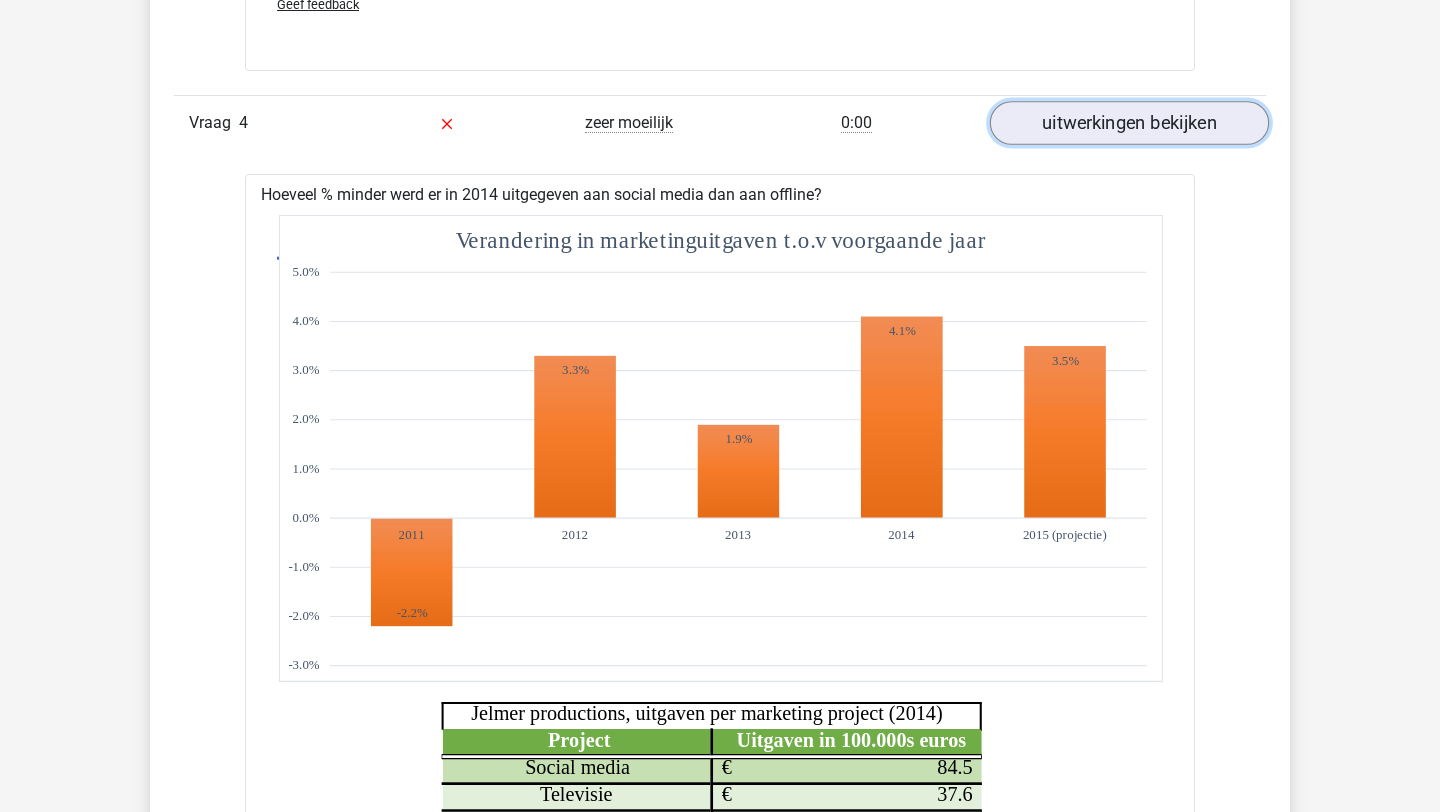 scroll, scrollTop: 5019, scrollLeft: 0, axis: vertical 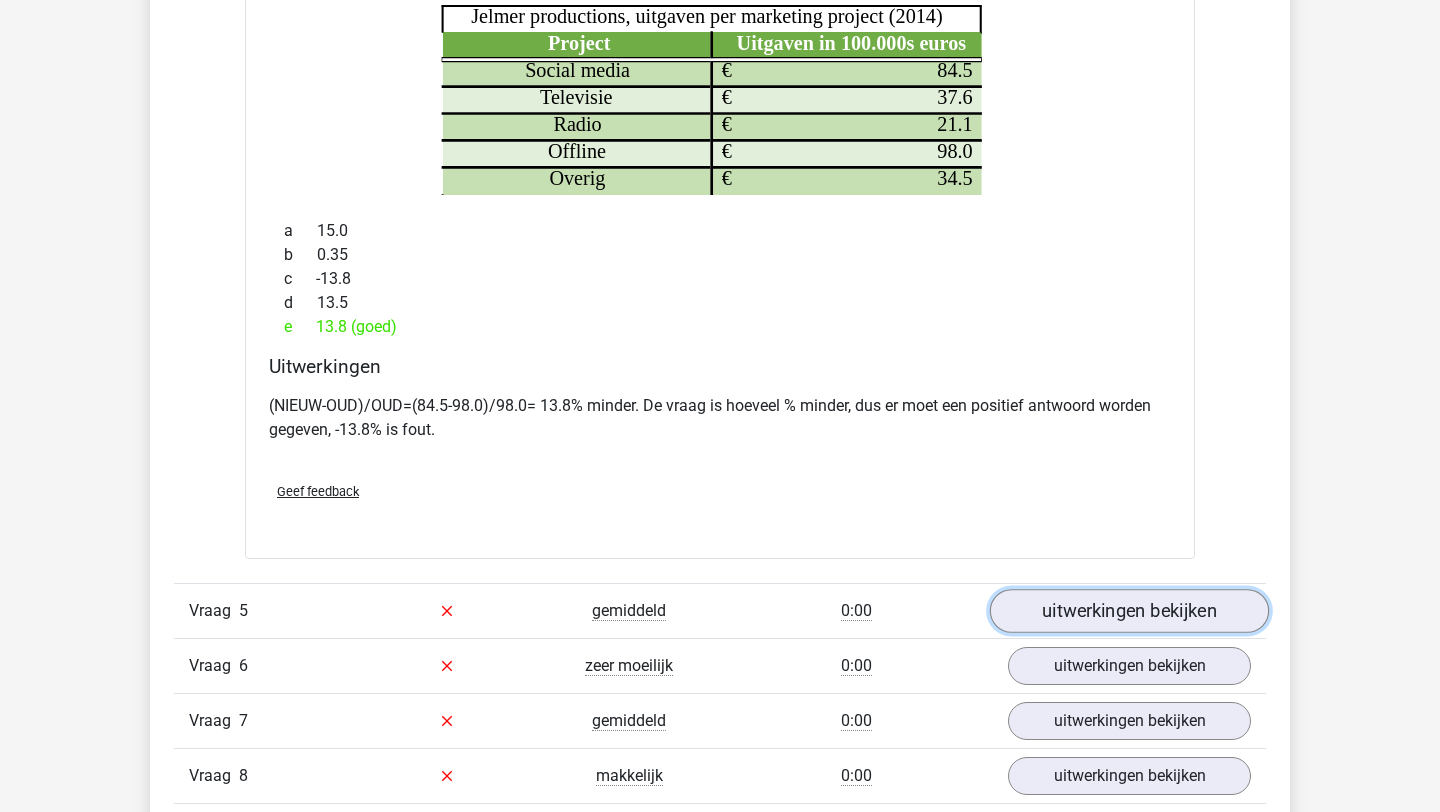 click on "uitwerkingen bekijken" at bounding box center [1129, 611] 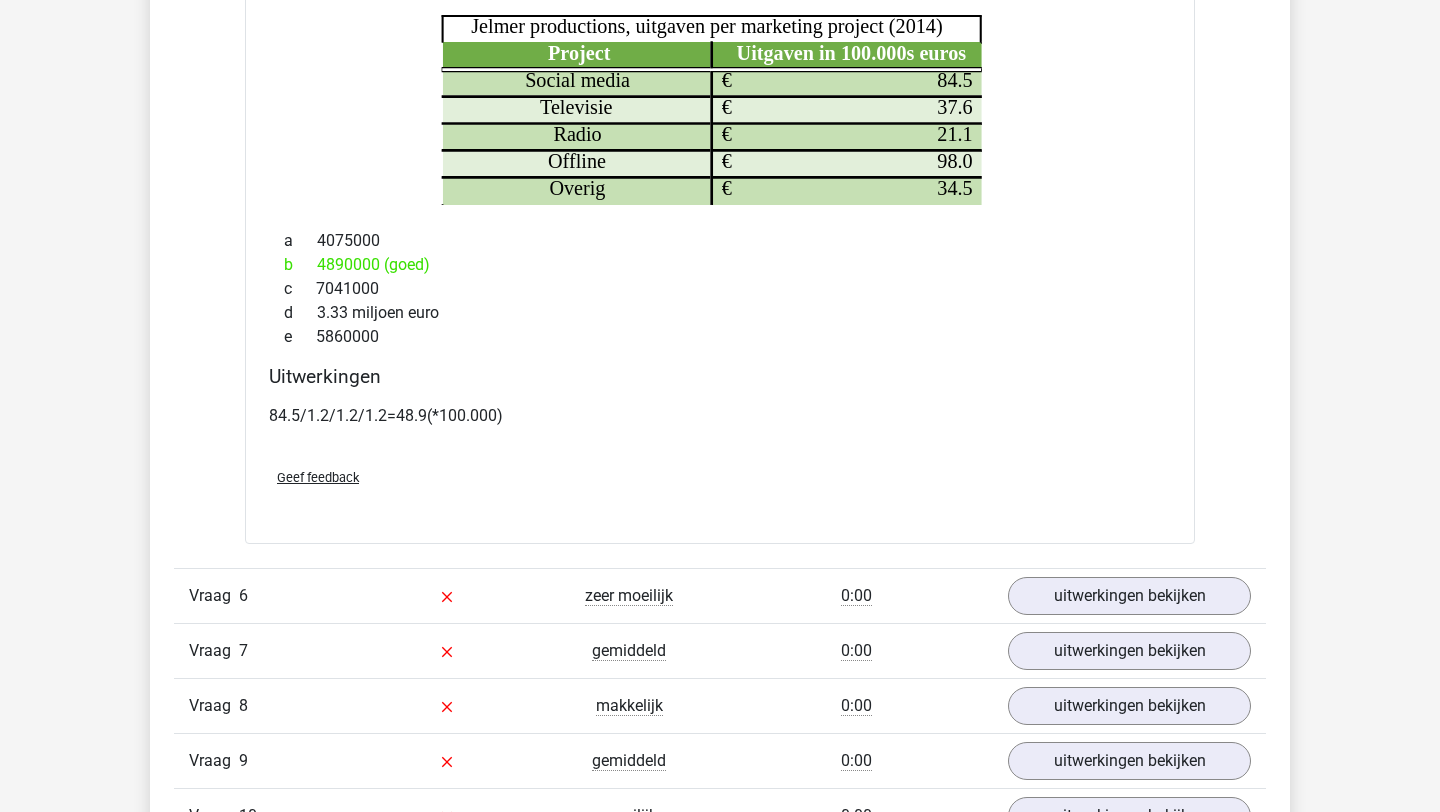 scroll, scrollTop: 6905, scrollLeft: 0, axis: vertical 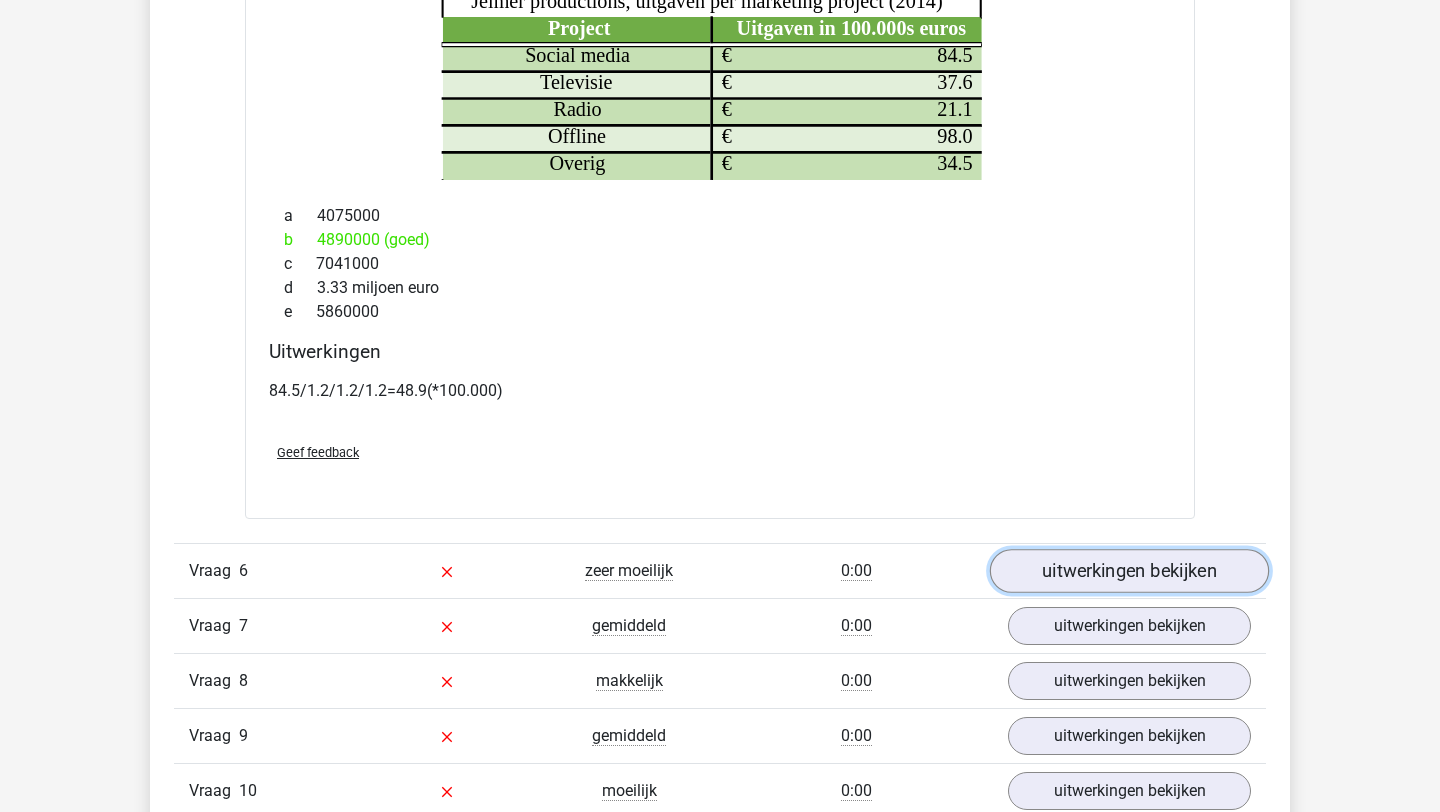 click on "uitwerkingen bekijken" at bounding box center (1129, 571) 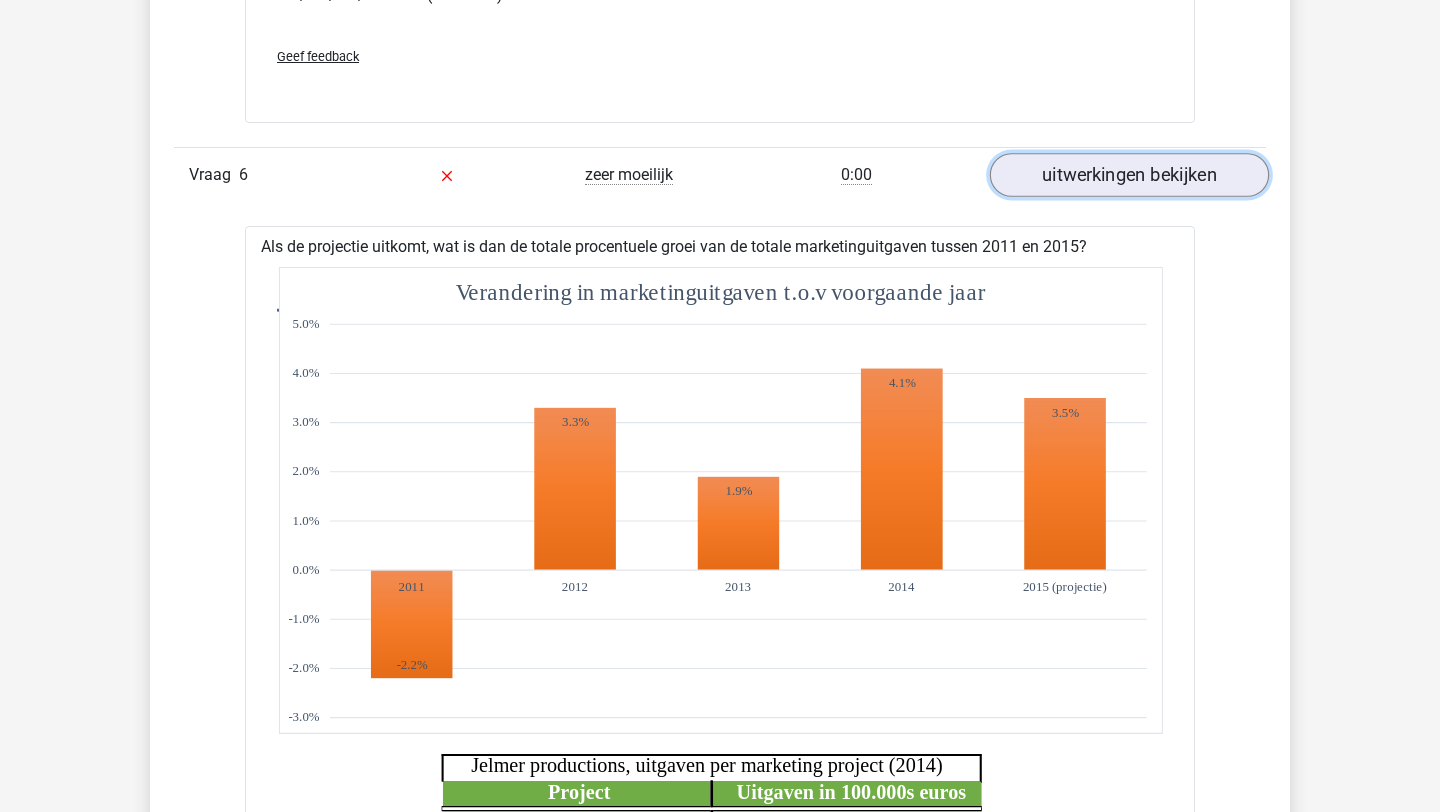 scroll, scrollTop: 7303, scrollLeft: 0, axis: vertical 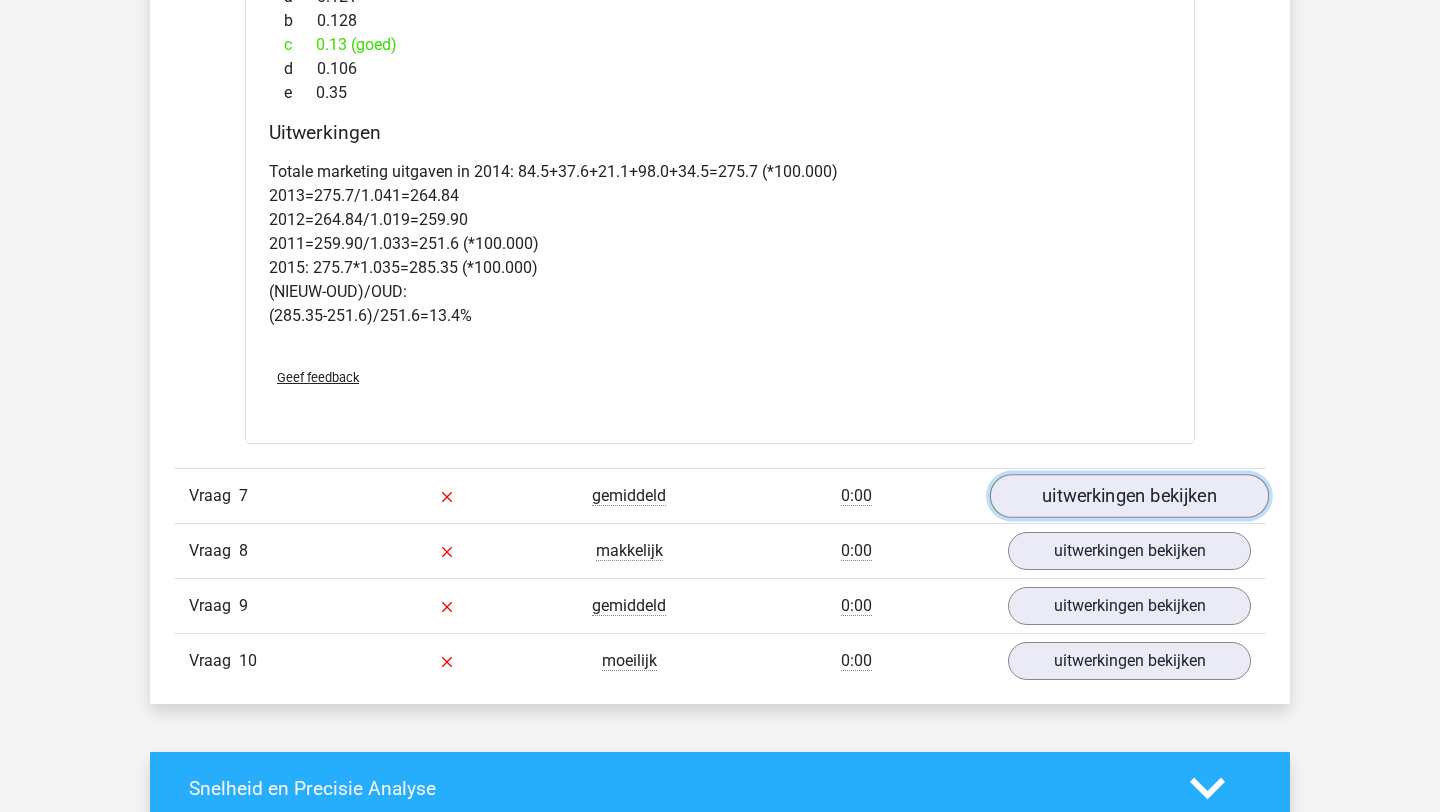 click on "uitwerkingen bekijken" at bounding box center [1129, 496] 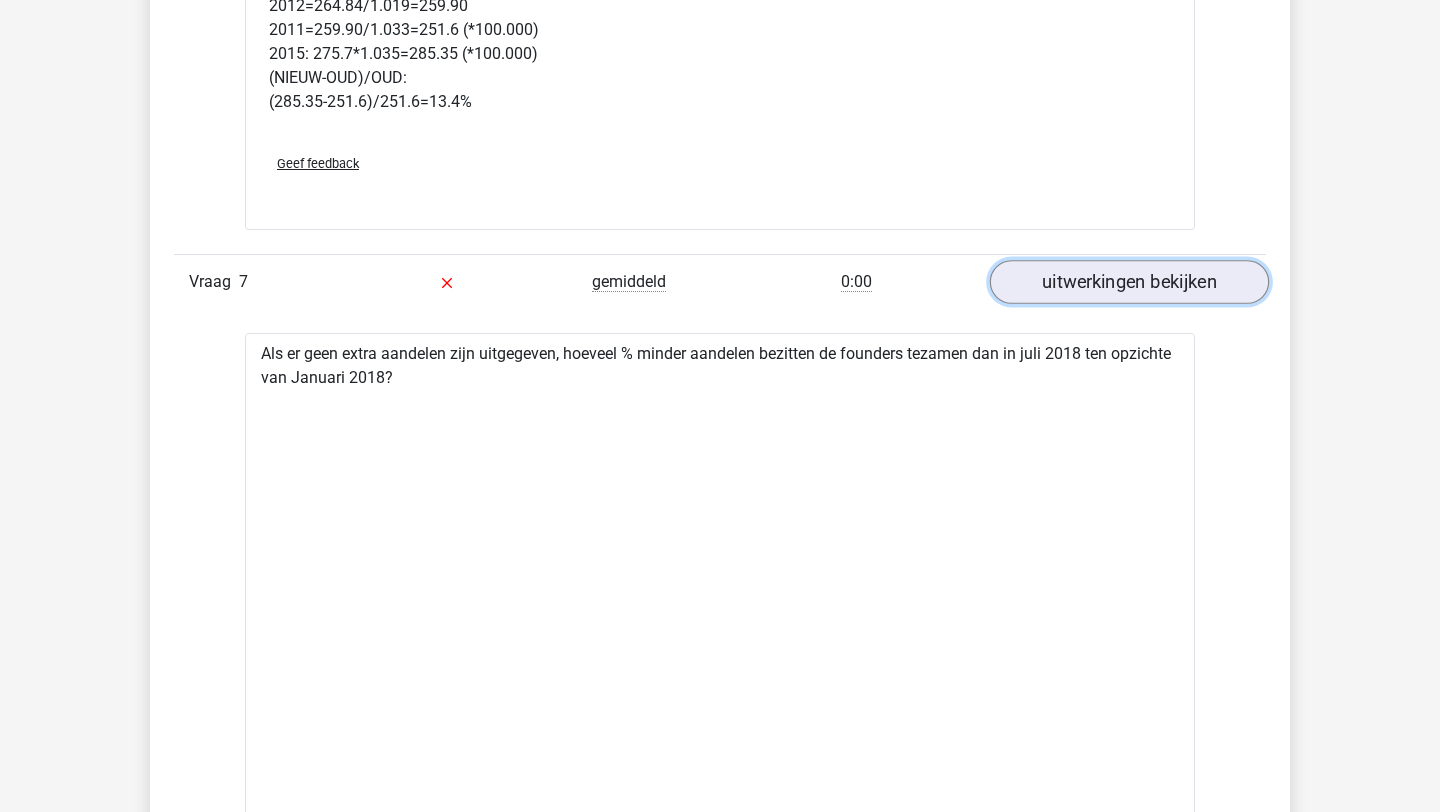 scroll, scrollTop: 8500, scrollLeft: 0, axis: vertical 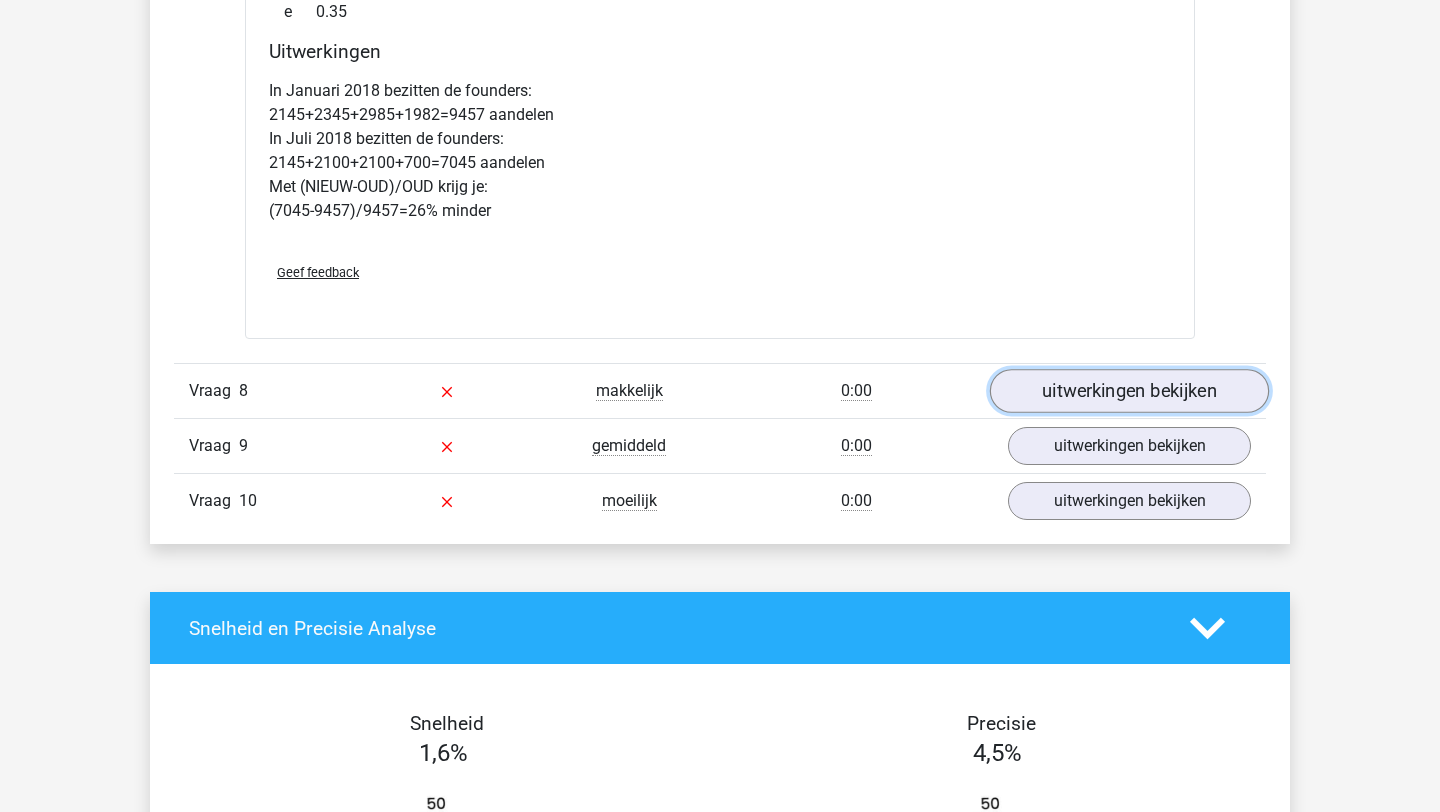 click on "uitwerkingen bekijken" at bounding box center (1129, 391) 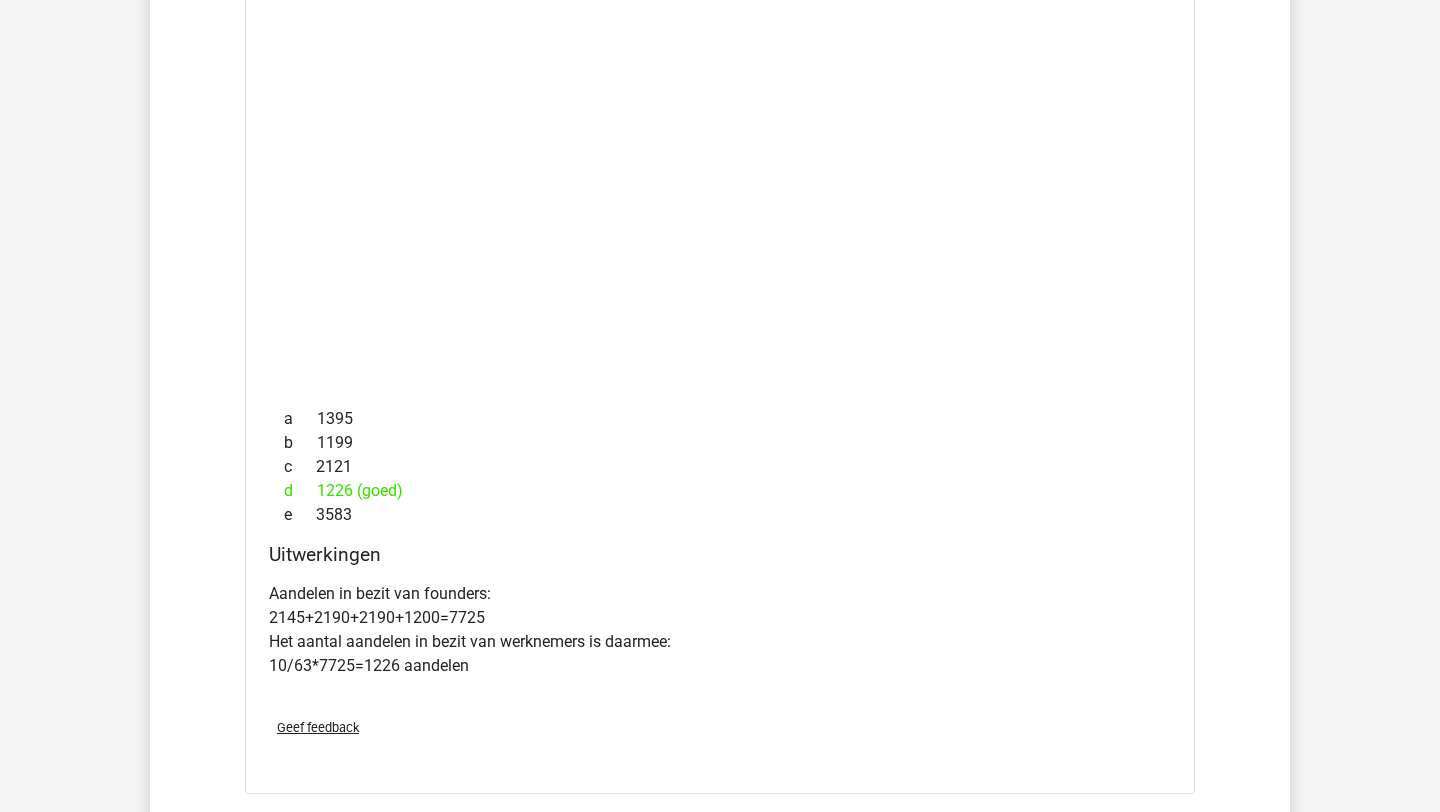 scroll, scrollTop: 11657, scrollLeft: 0, axis: vertical 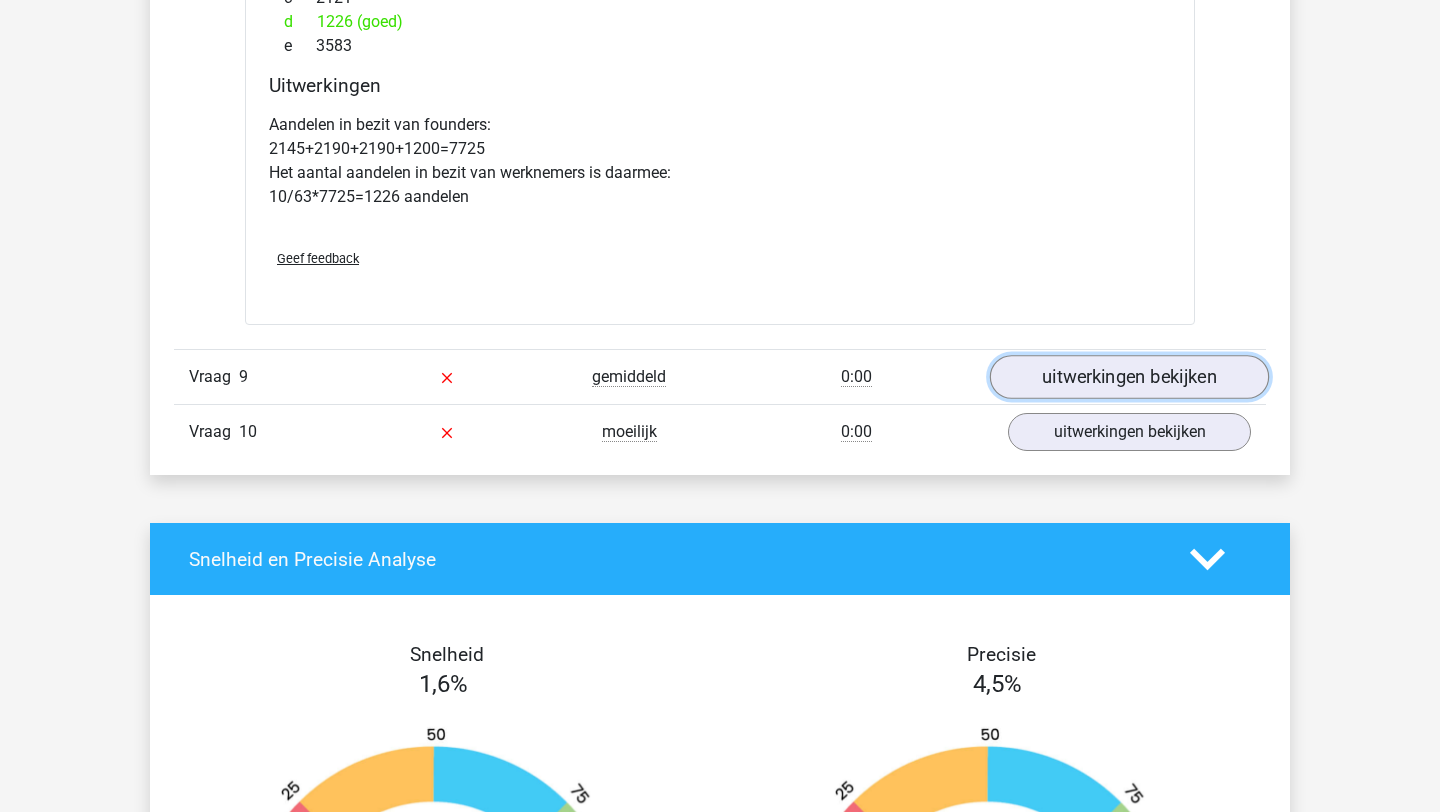 click on "uitwerkingen bekijken" at bounding box center (1129, 378) 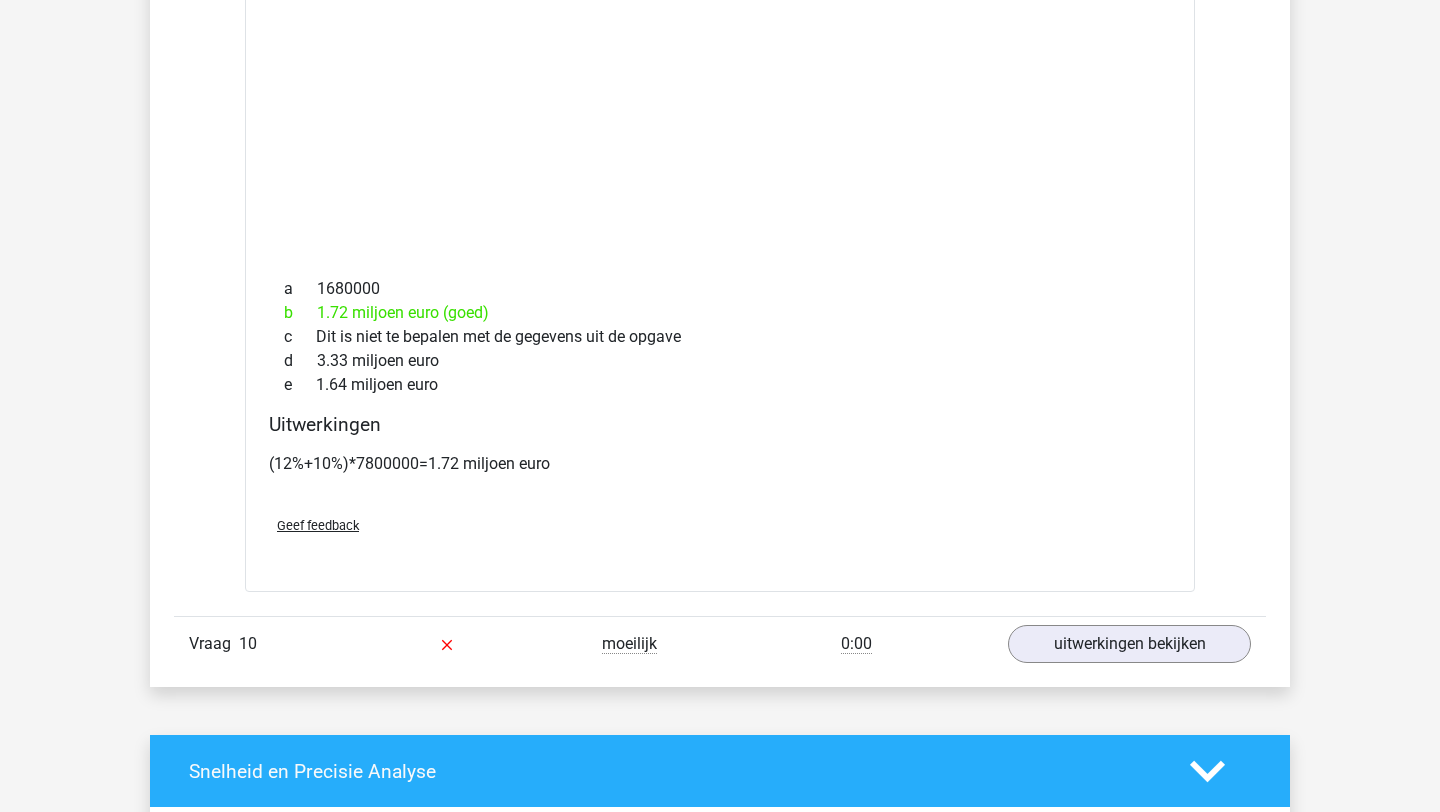 scroll, scrollTop: 13641, scrollLeft: 0, axis: vertical 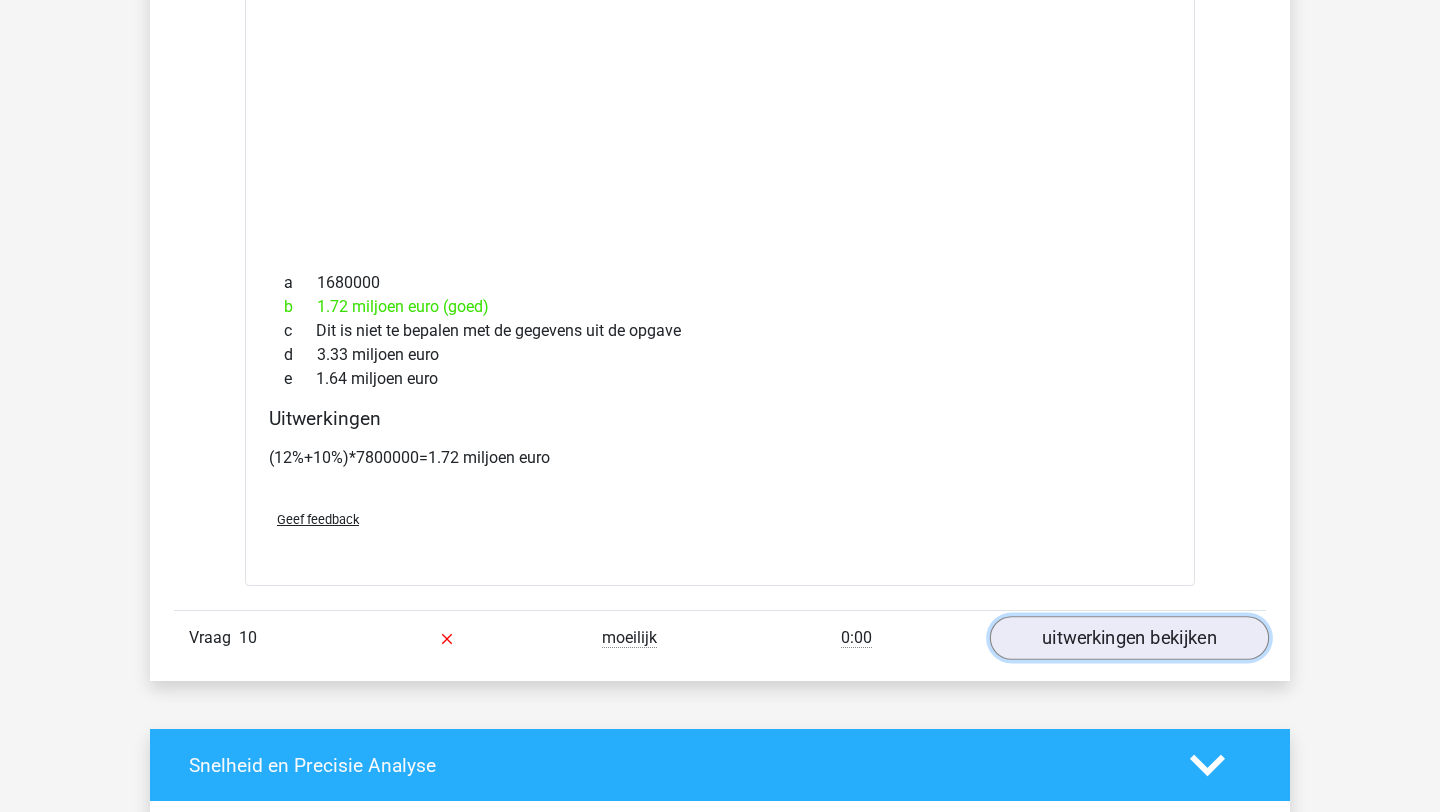 click on "uitwerkingen bekijken" at bounding box center [1129, 639] 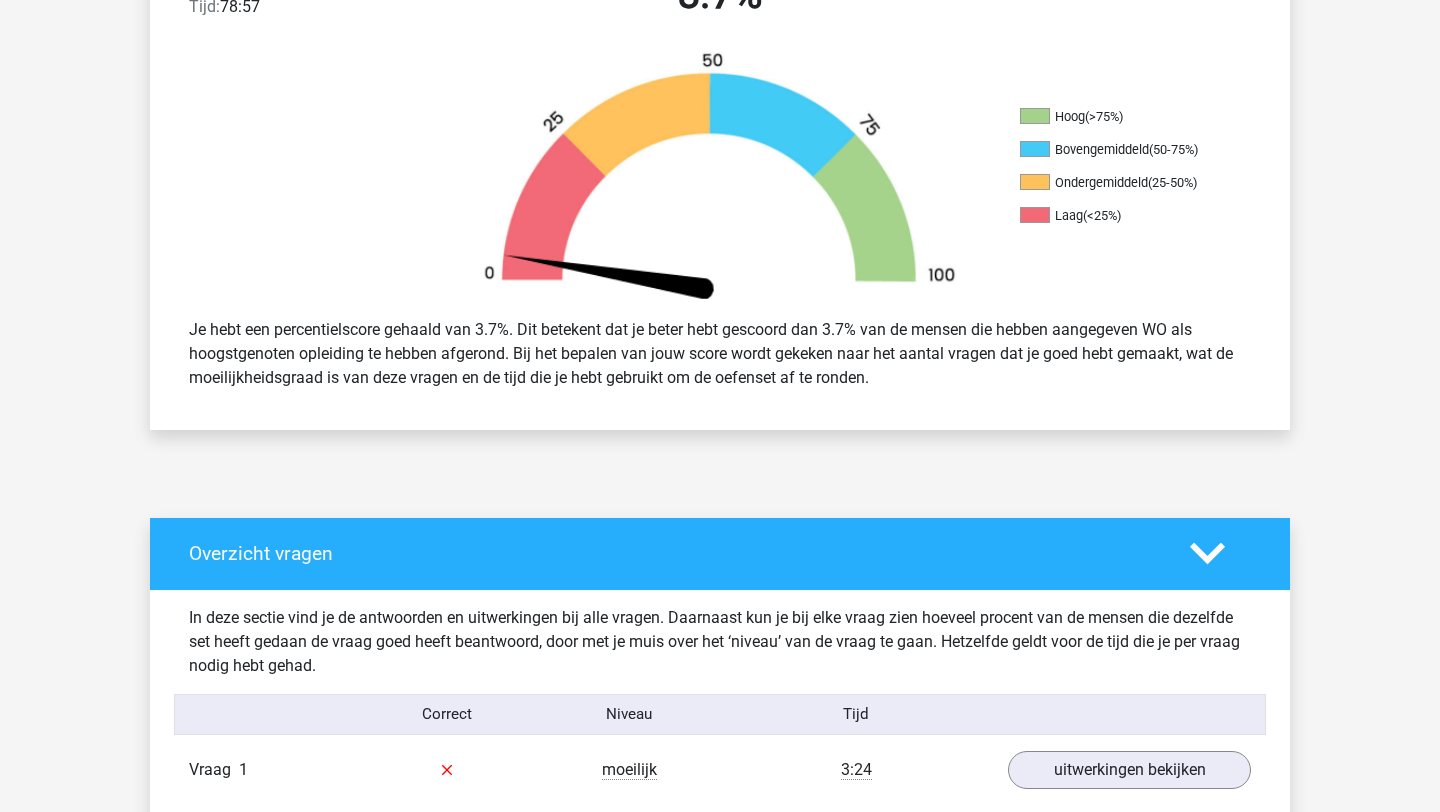 scroll, scrollTop: 0, scrollLeft: 0, axis: both 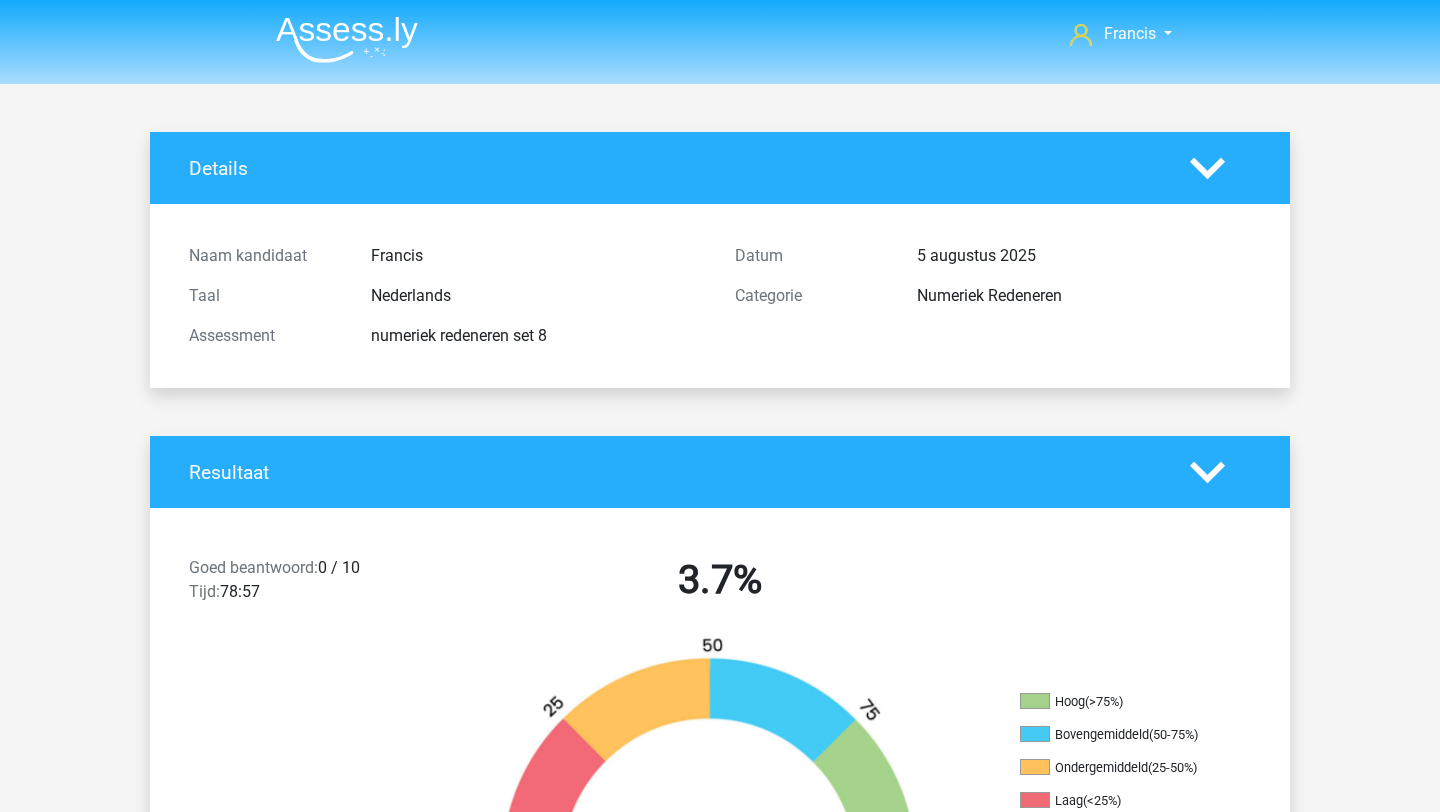 click at bounding box center [347, 39] 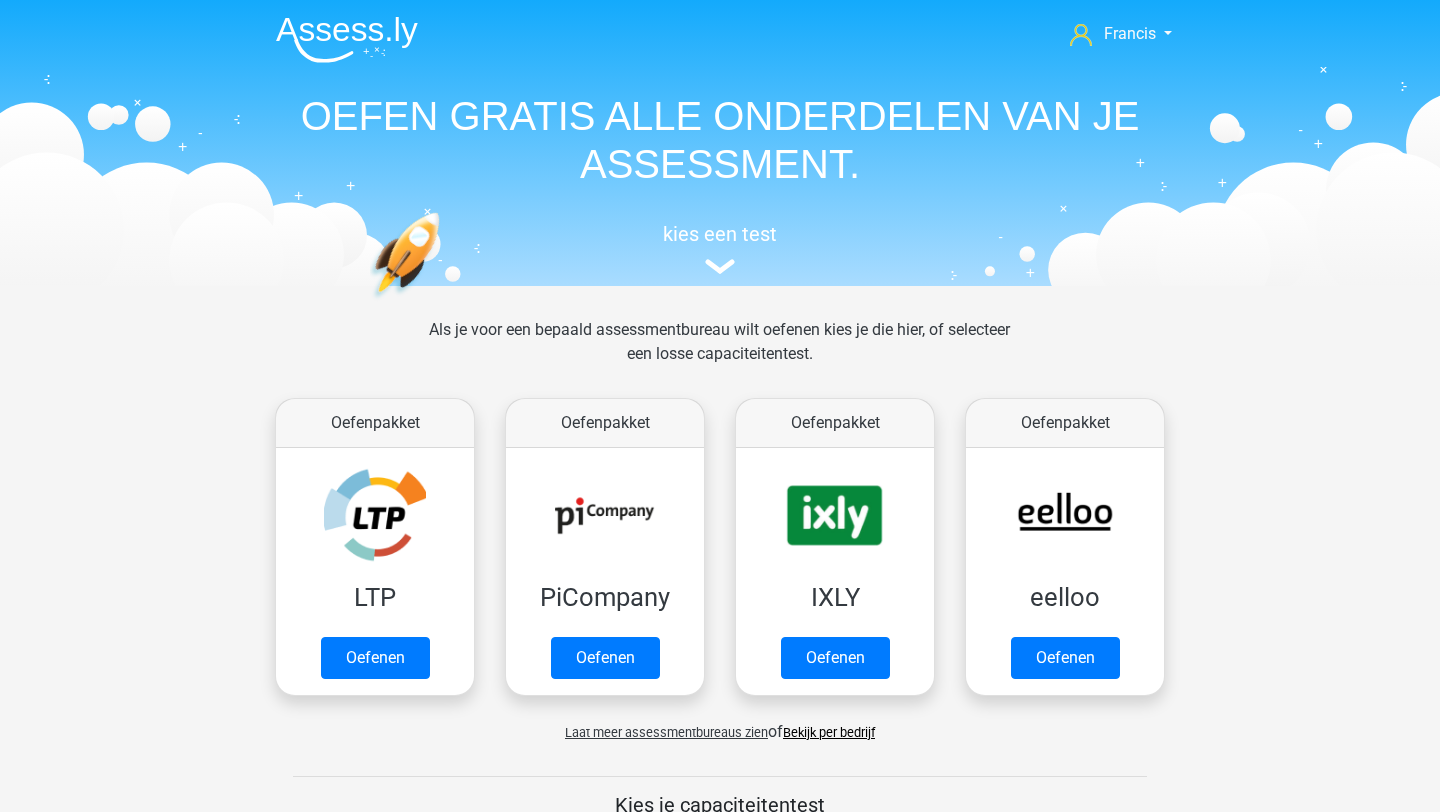 scroll, scrollTop: 0, scrollLeft: 0, axis: both 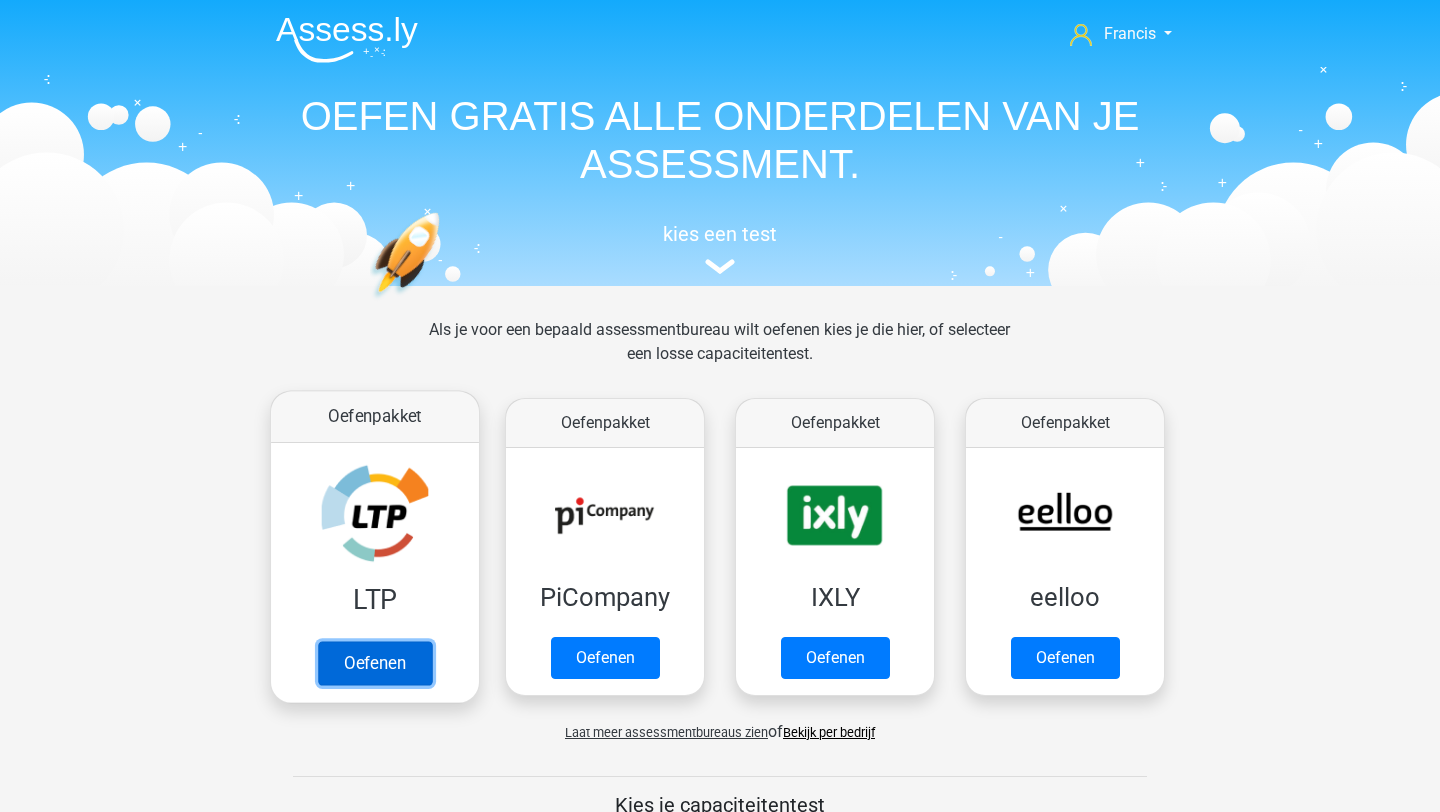 click on "Oefenen" at bounding box center [375, 663] 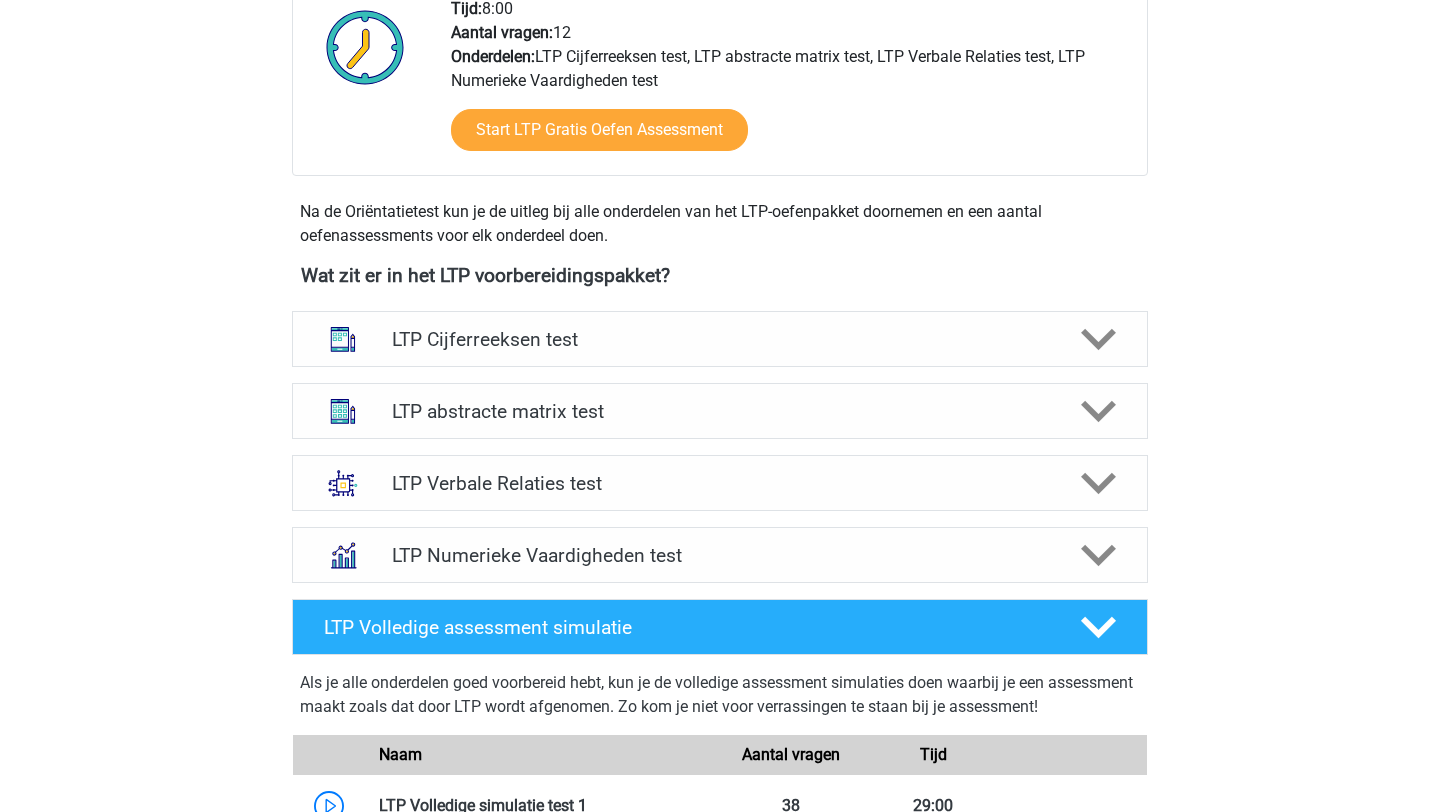 scroll, scrollTop: 548, scrollLeft: 0, axis: vertical 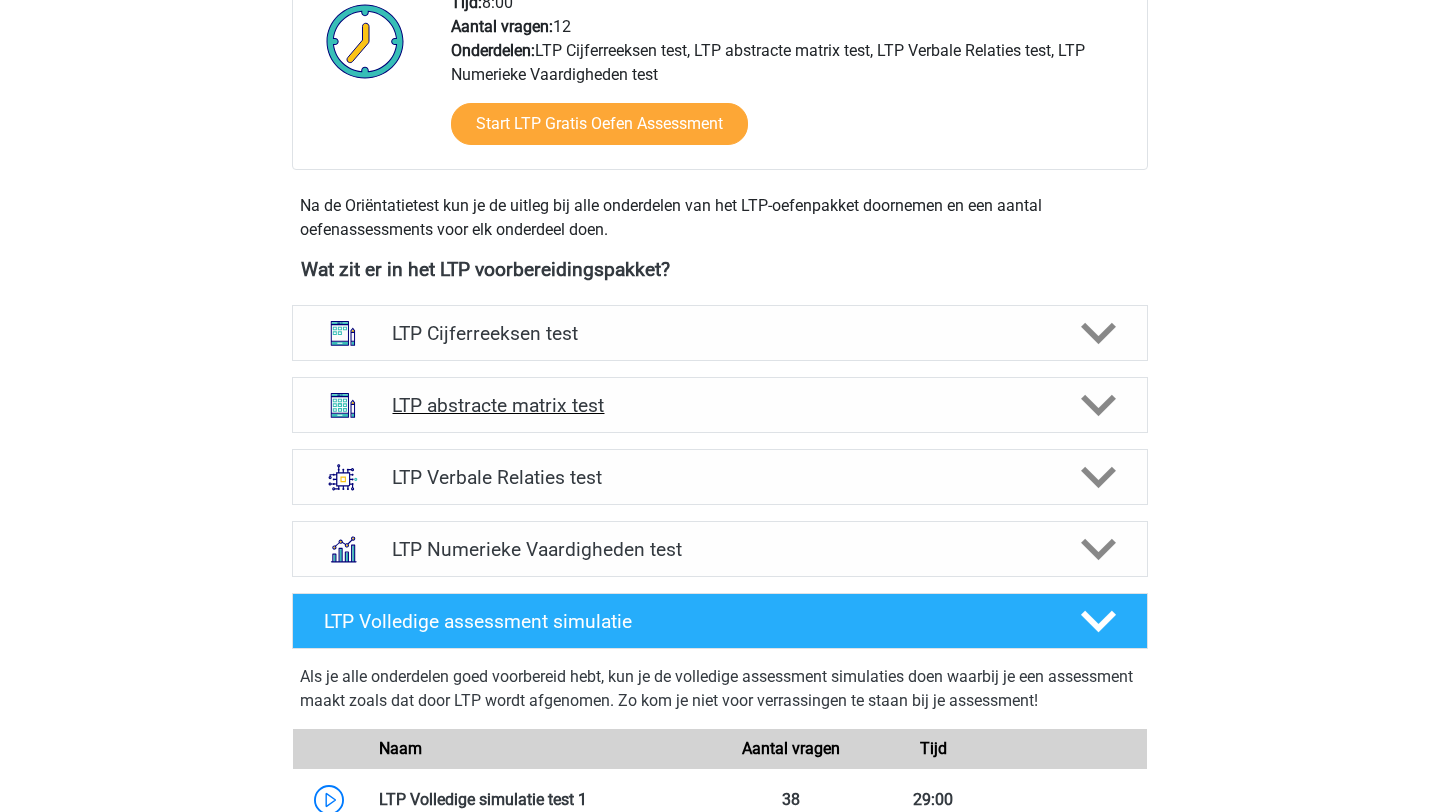 click on "LTP abstracte matrix test" at bounding box center [719, 405] 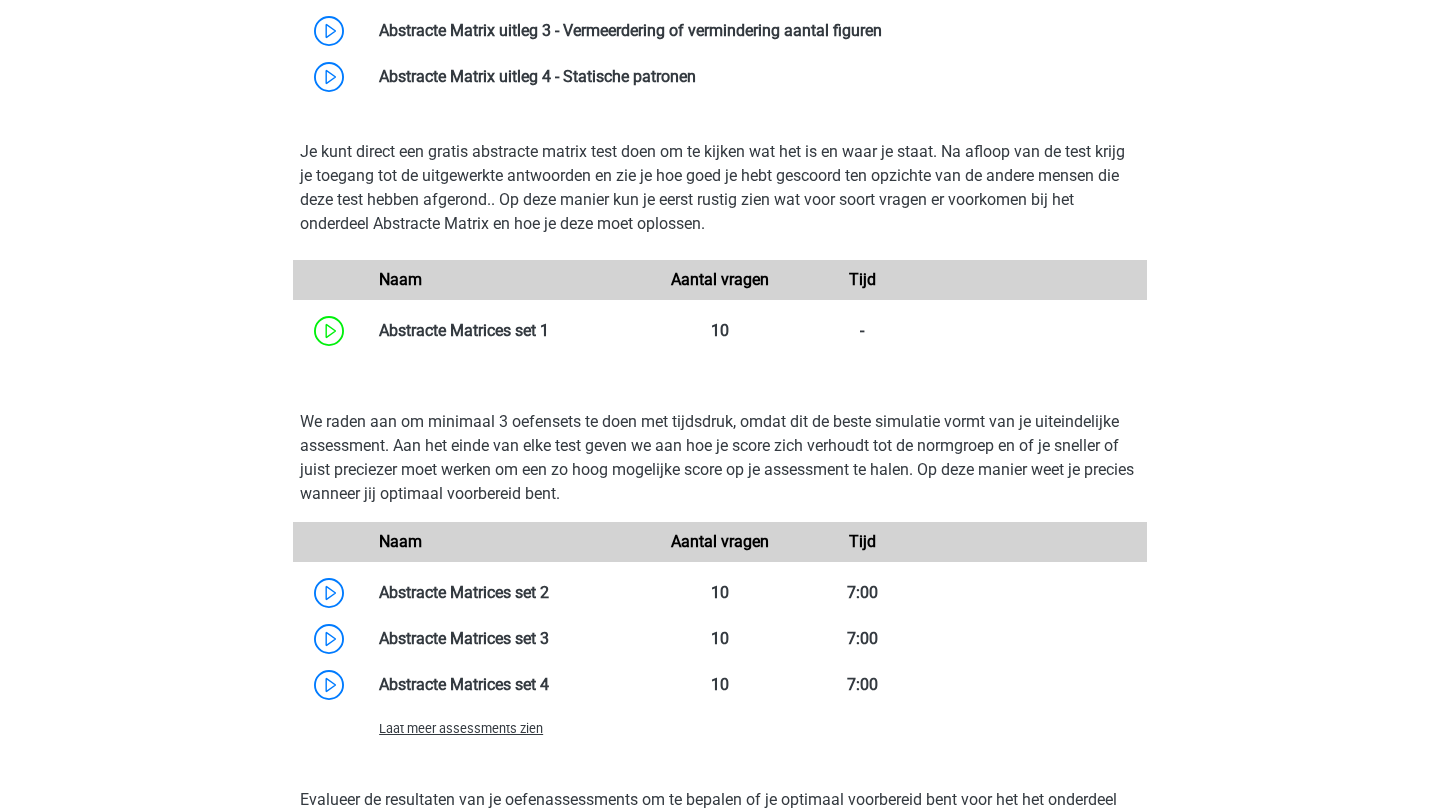 scroll, scrollTop: 1211, scrollLeft: 0, axis: vertical 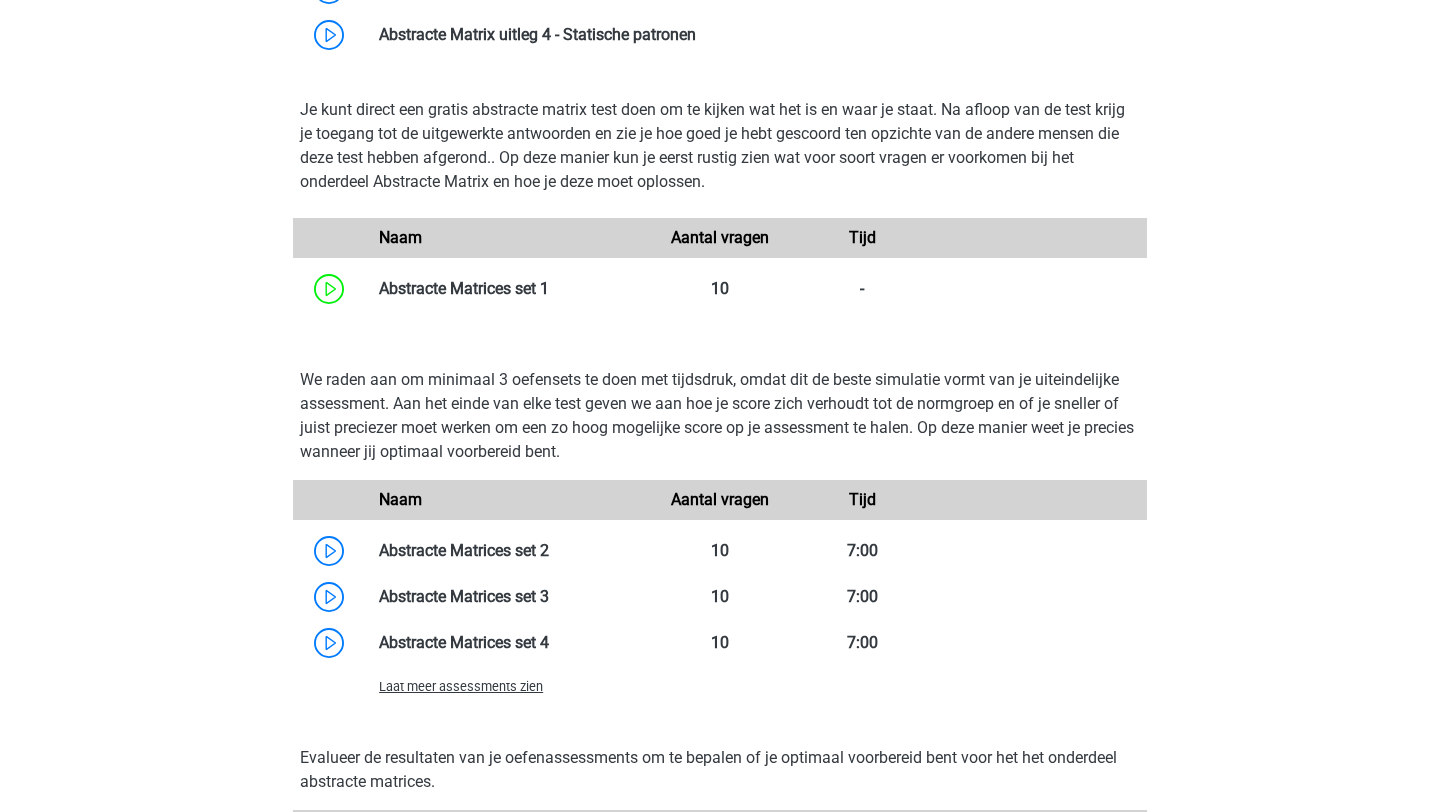 click on "Laat meer assessments zien" at bounding box center (461, 686) 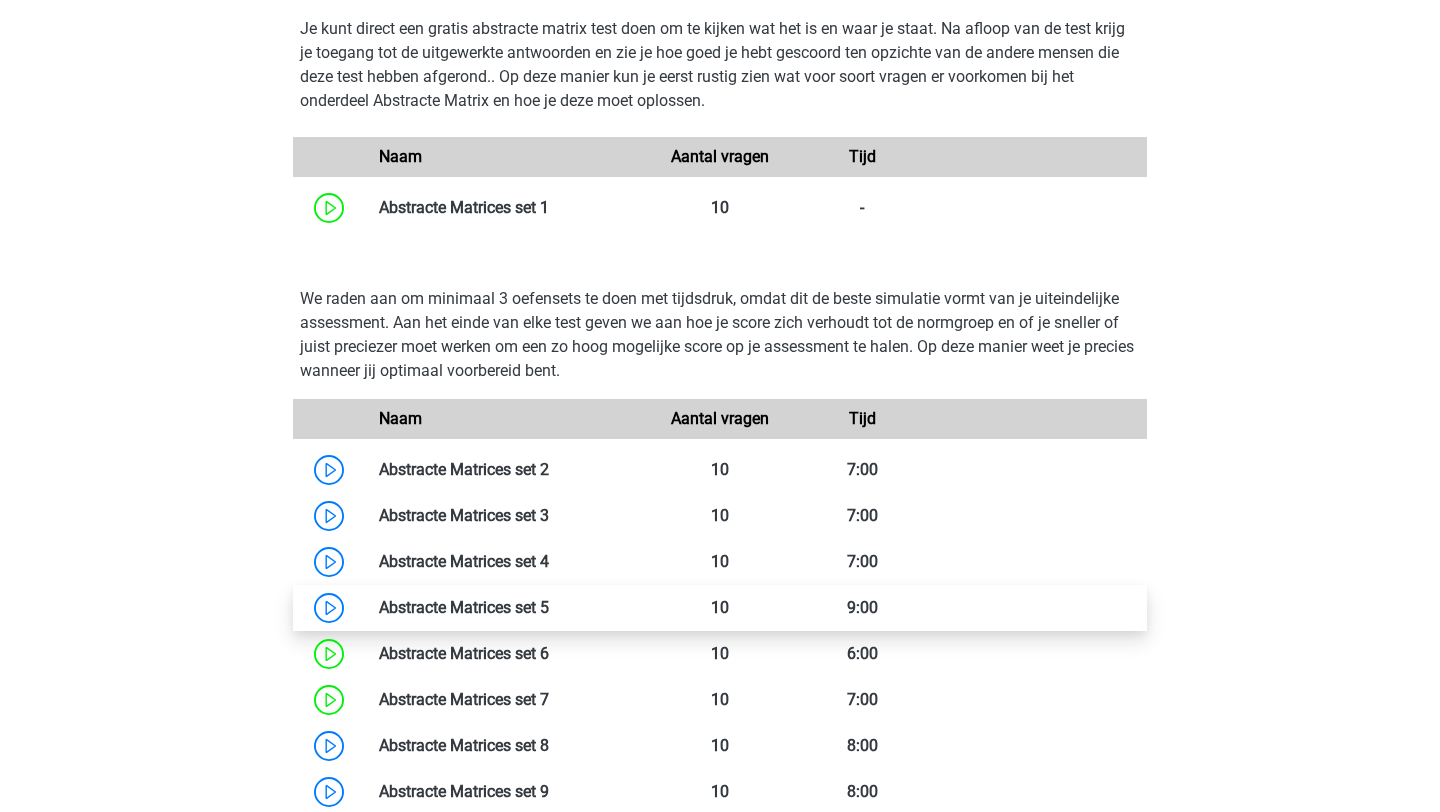 scroll, scrollTop: 1557, scrollLeft: 0, axis: vertical 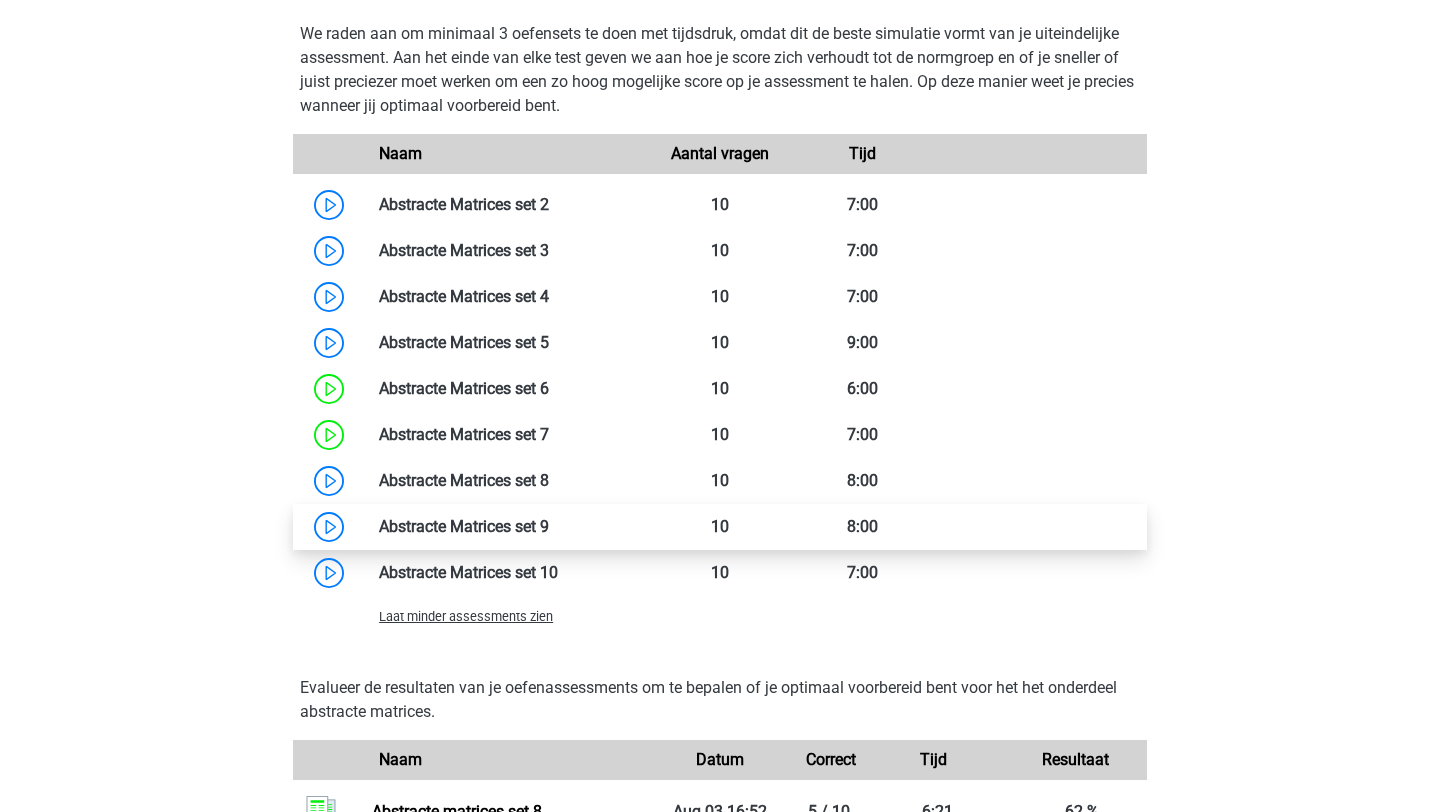 click at bounding box center (549, 526) 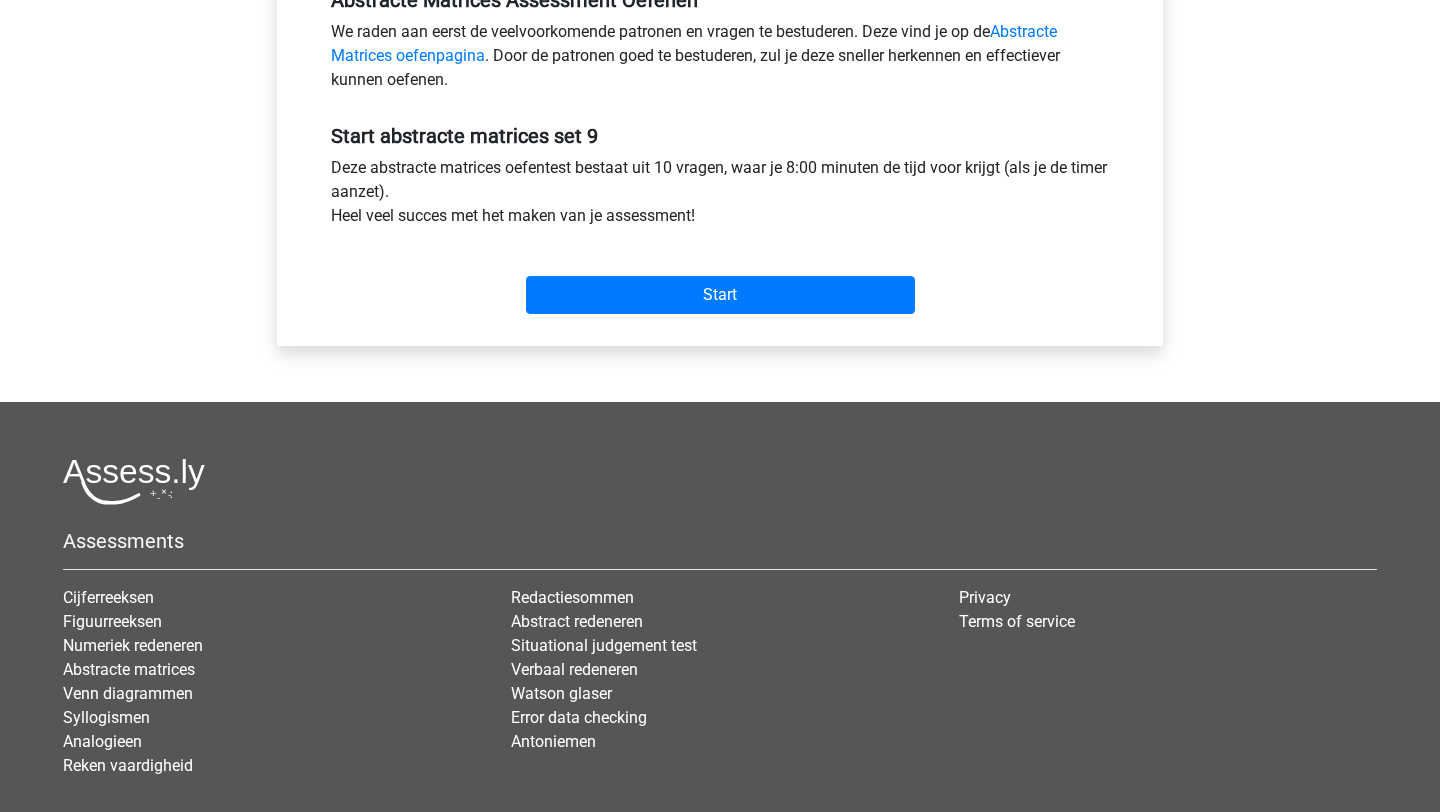 scroll, scrollTop: 678, scrollLeft: 0, axis: vertical 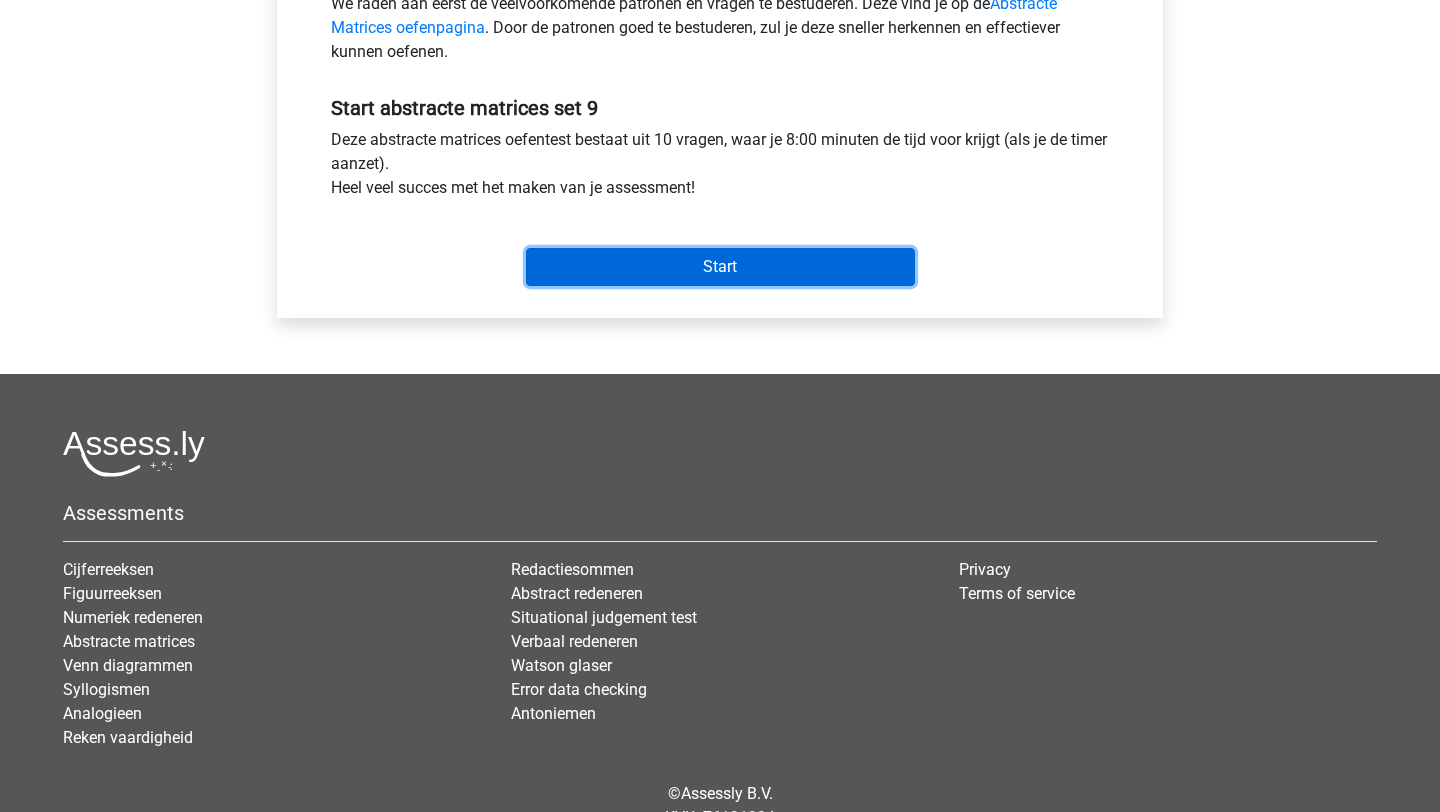 click on "Start" at bounding box center (720, 267) 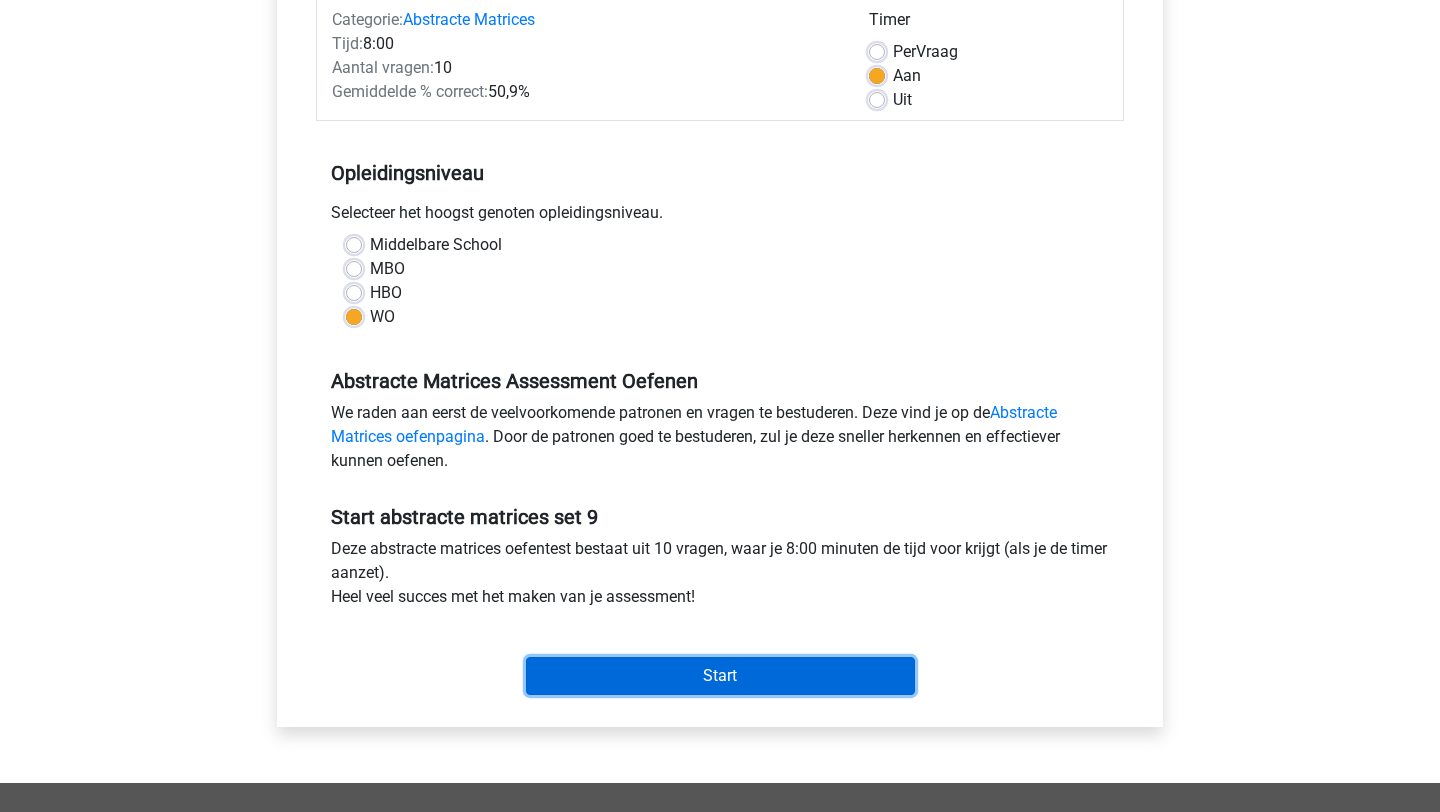 scroll, scrollTop: 267, scrollLeft: 0, axis: vertical 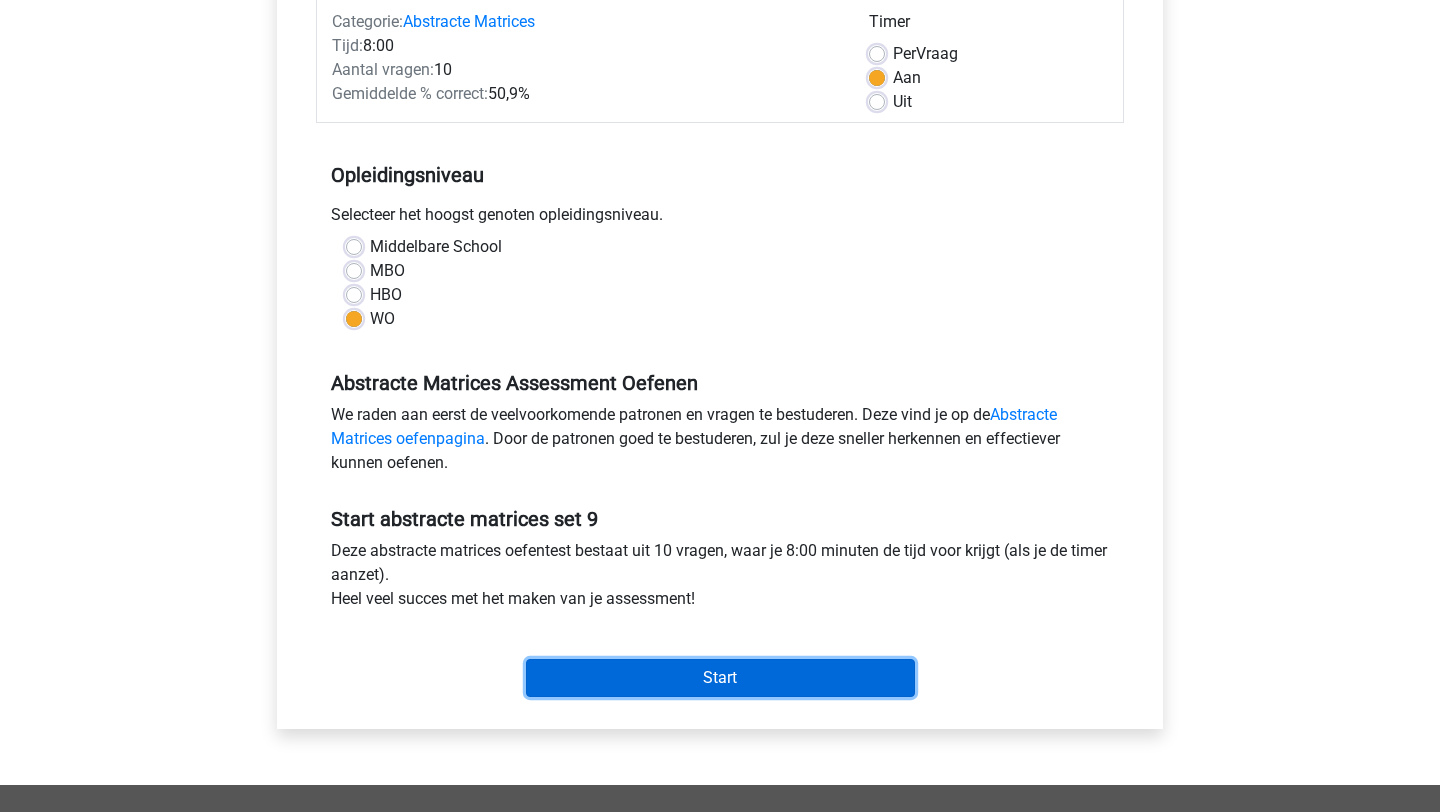 click on "Start" at bounding box center [720, 678] 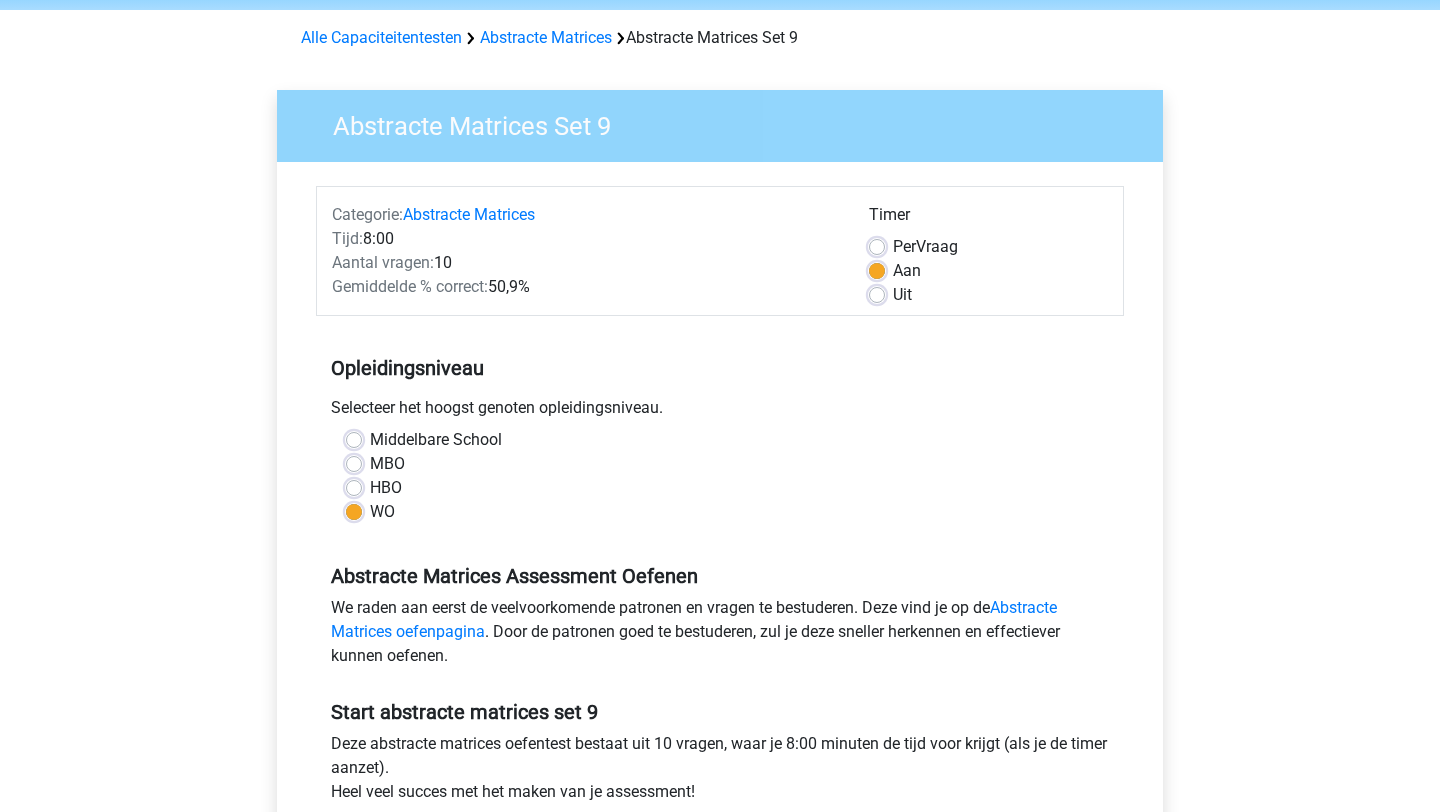 scroll, scrollTop: 32, scrollLeft: 0, axis: vertical 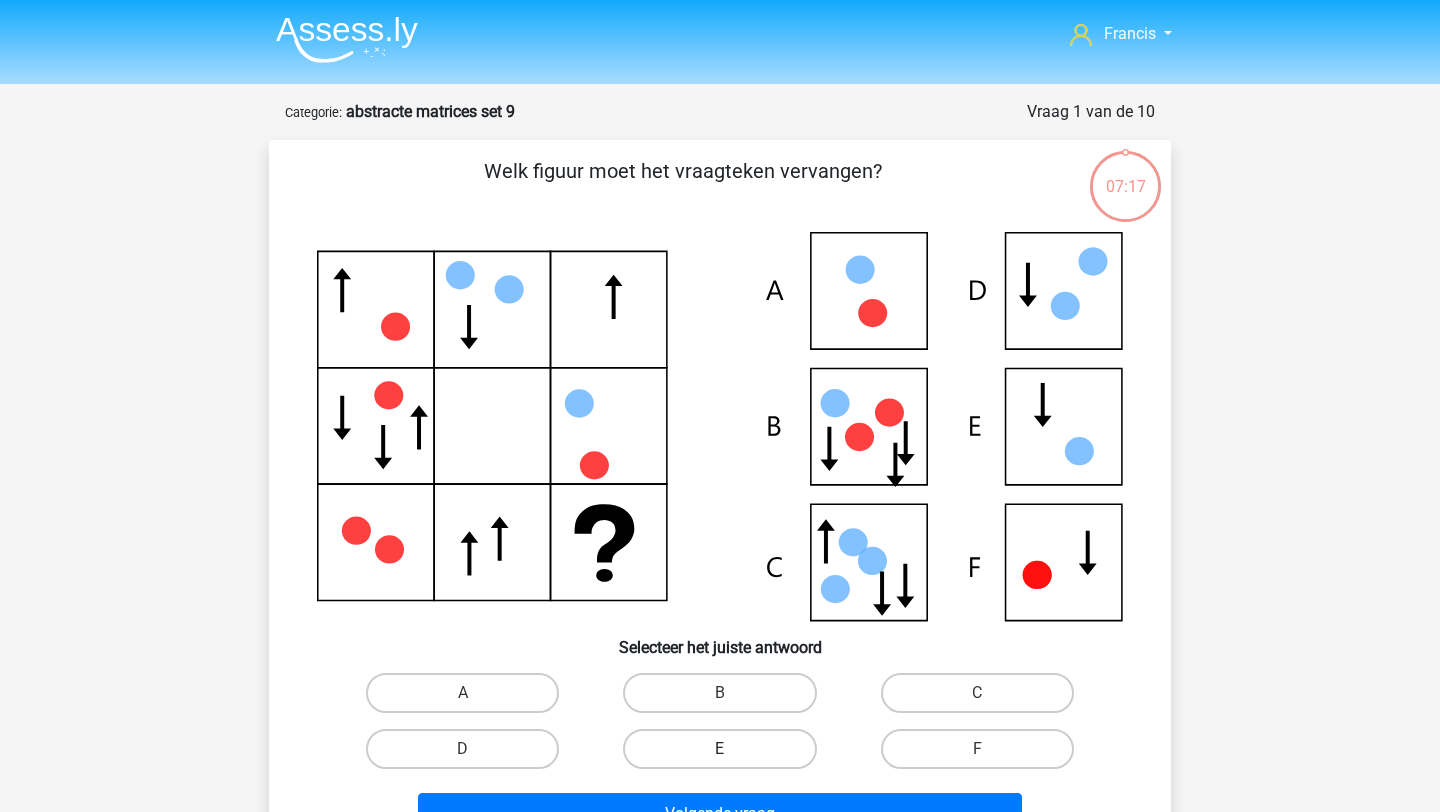 click on "E" at bounding box center [719, 749] 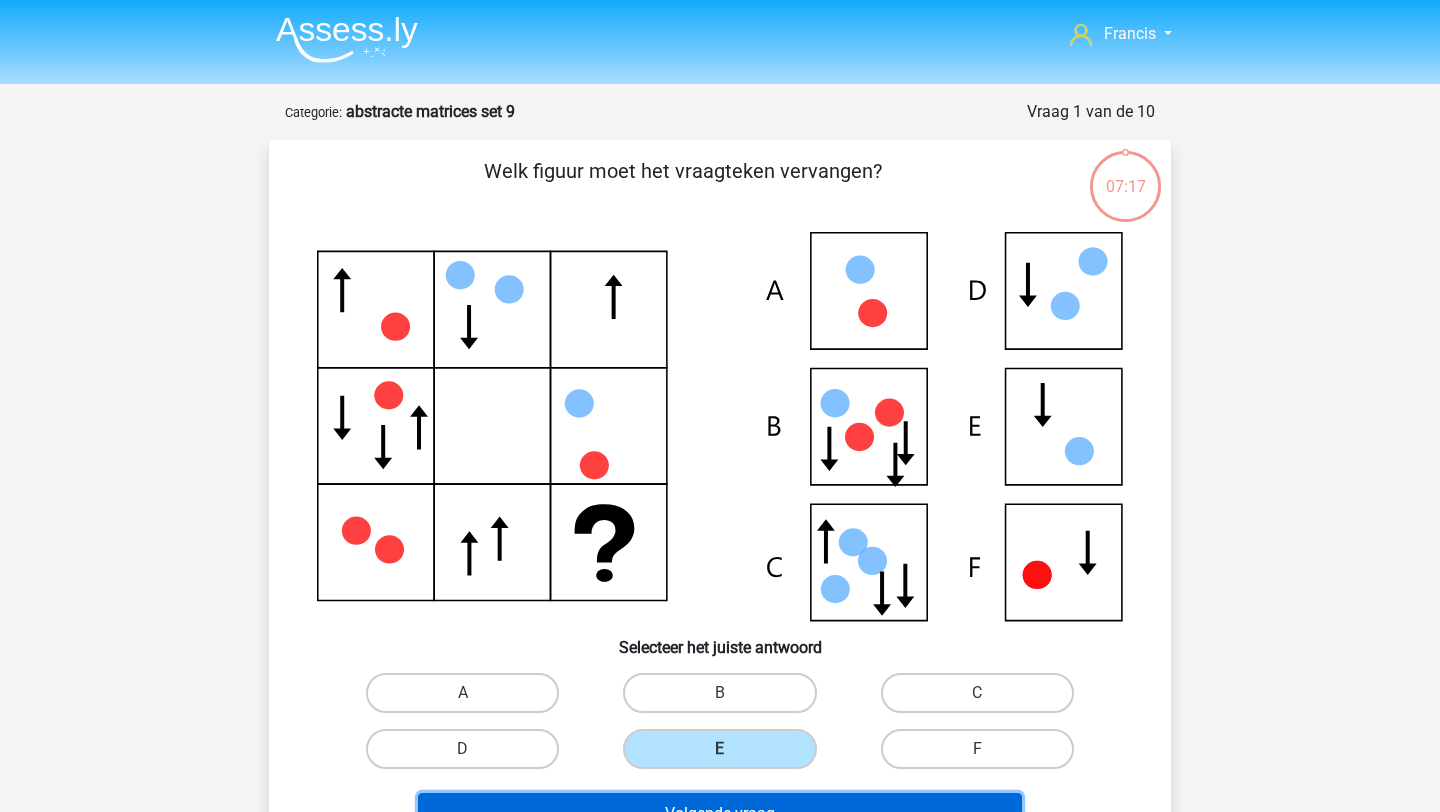 click on "Volgende vraag" at bounding box center [720, 814] 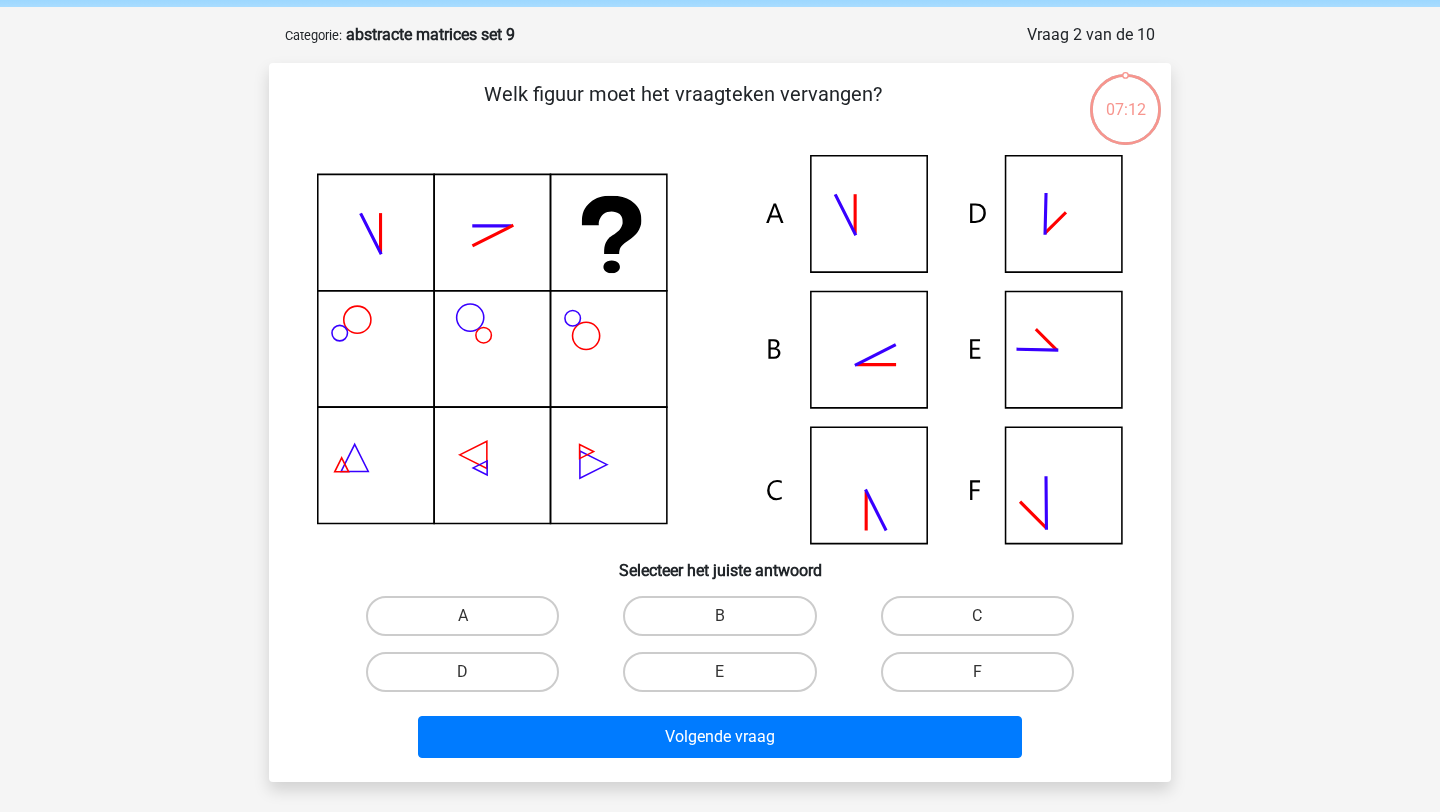 scroll, scrollTop: 72, scrollLeft: 0, axis: vertical 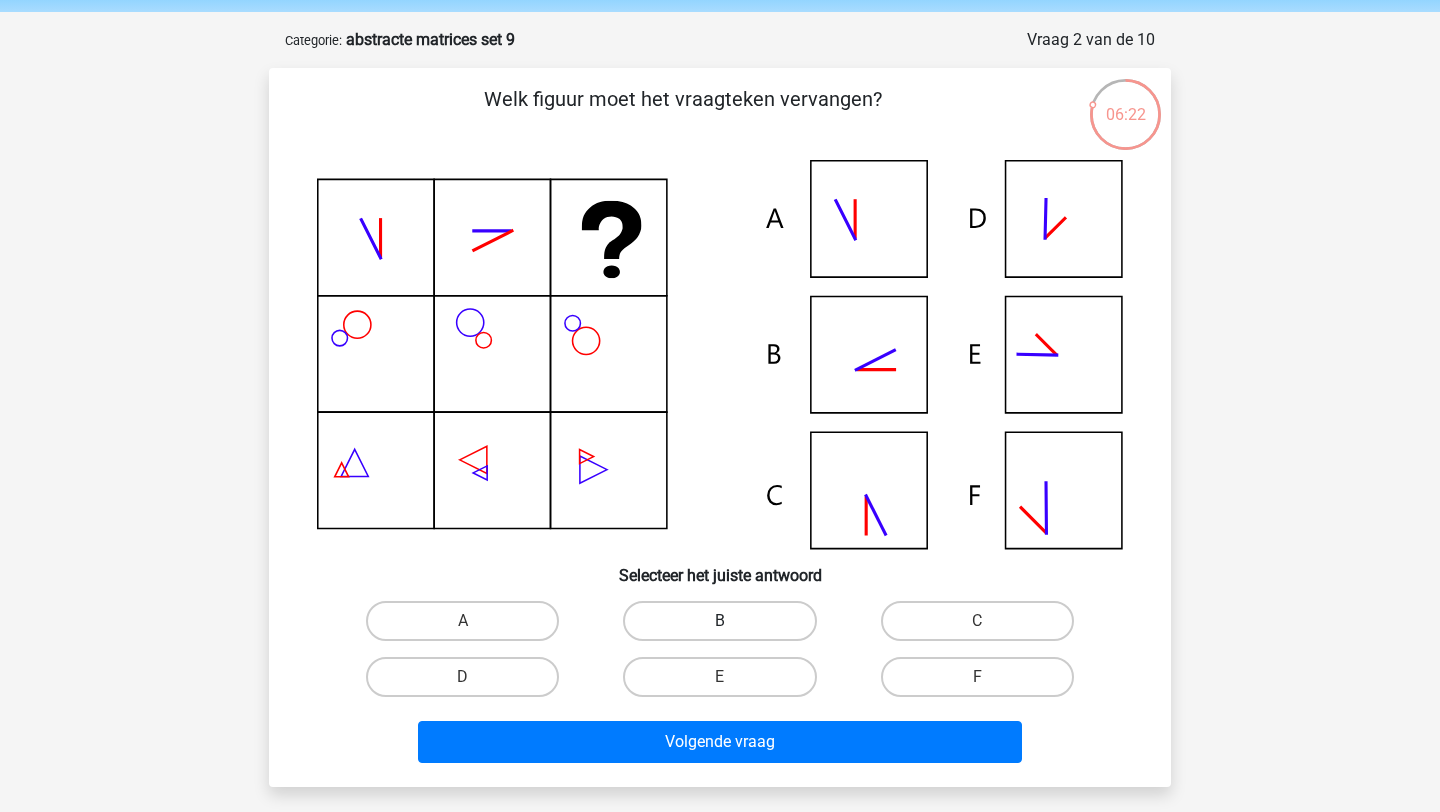 click on "B" at bounding box center (719, 621) 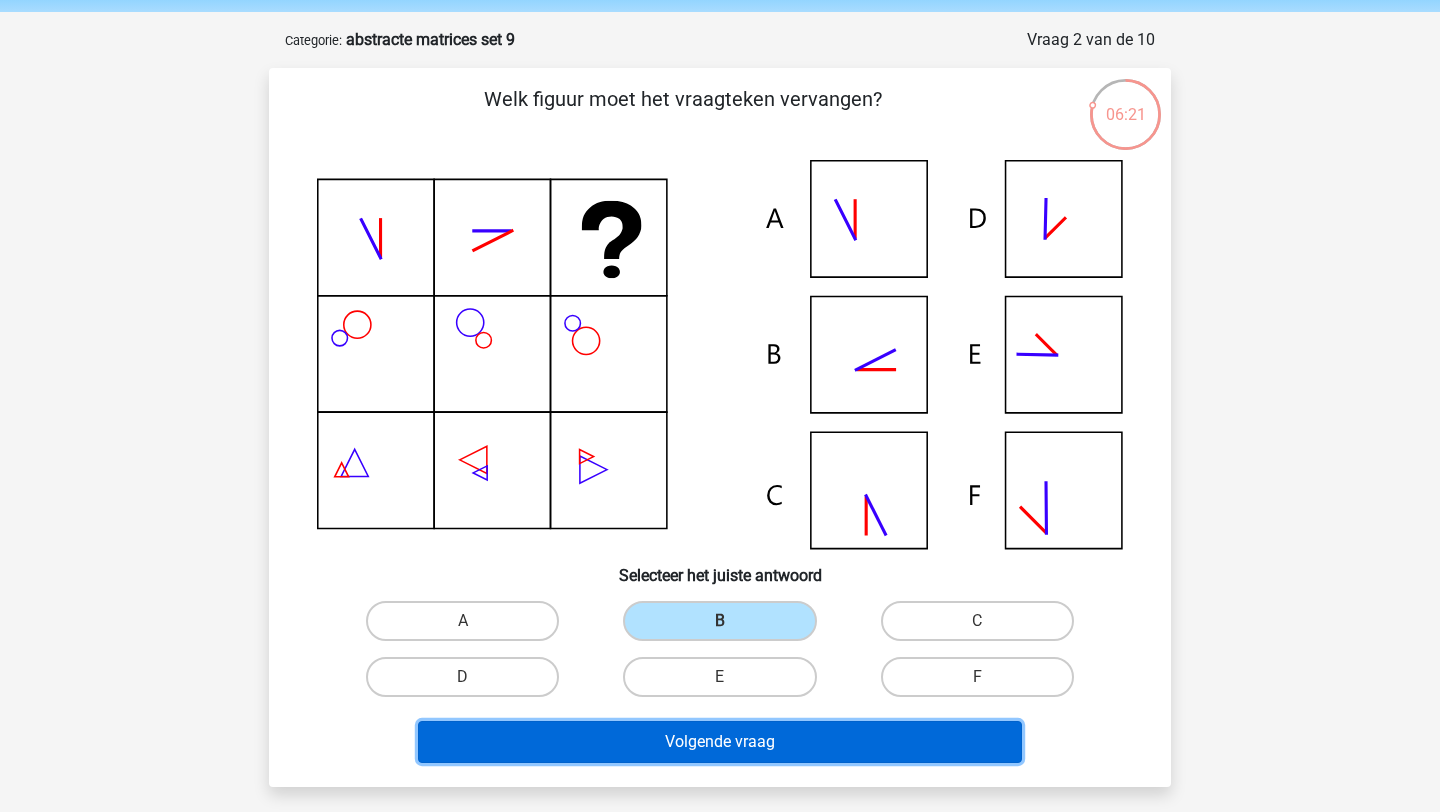 click on "Volgende vraag" at bounding box center (720, 742) 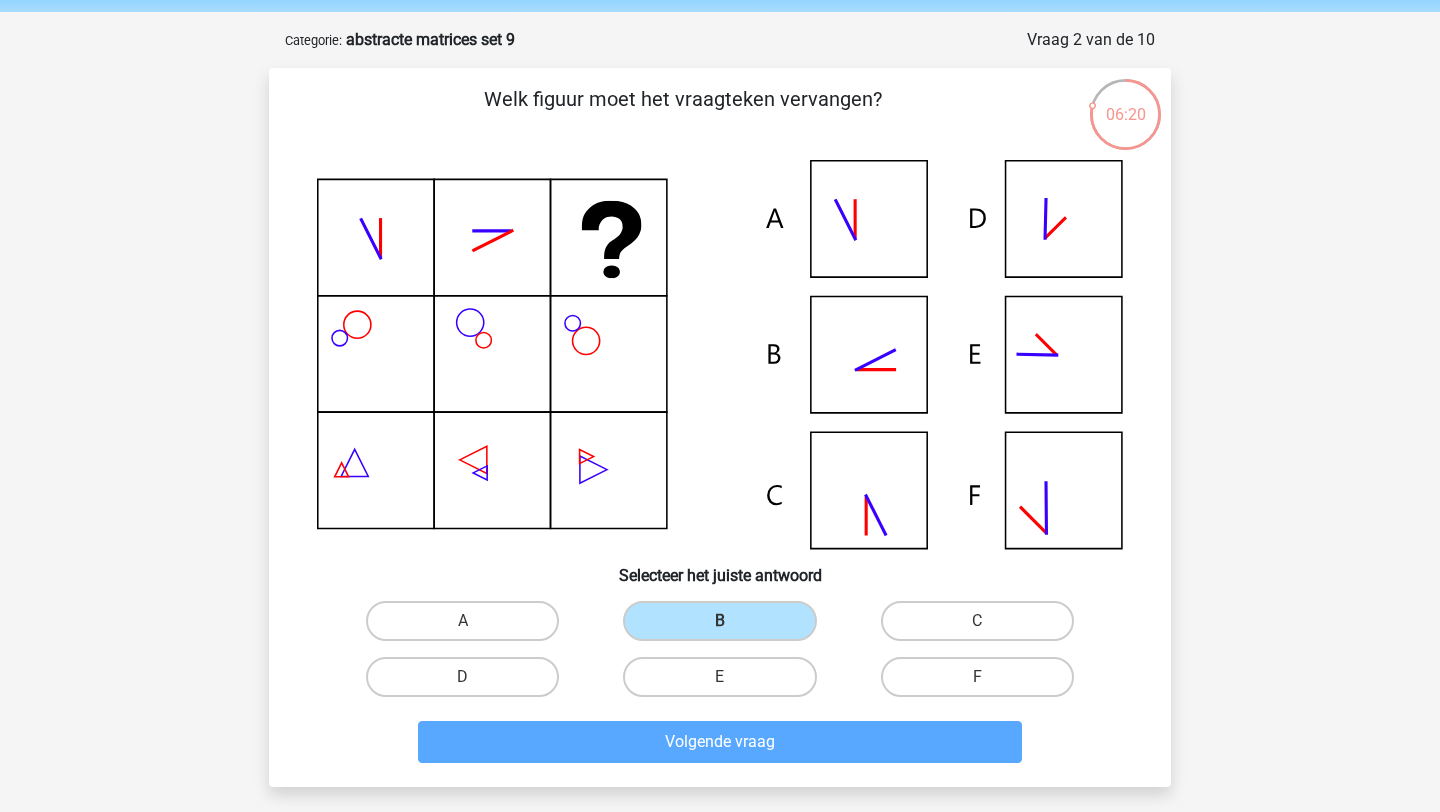 scroll, scrollTop: 100, scrollLeft: 0, axis: vertical 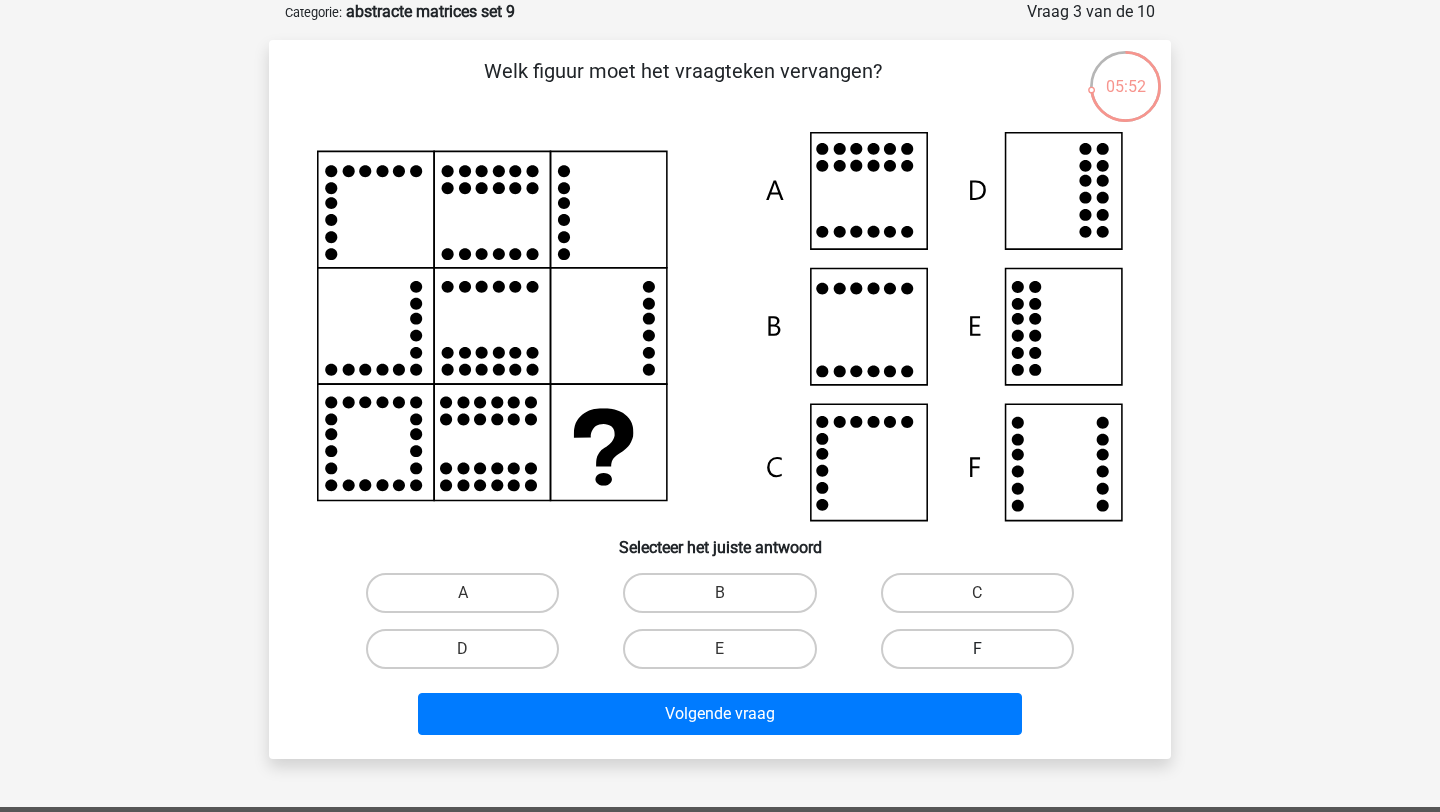 click on "F" at bounding box center [977, 649] 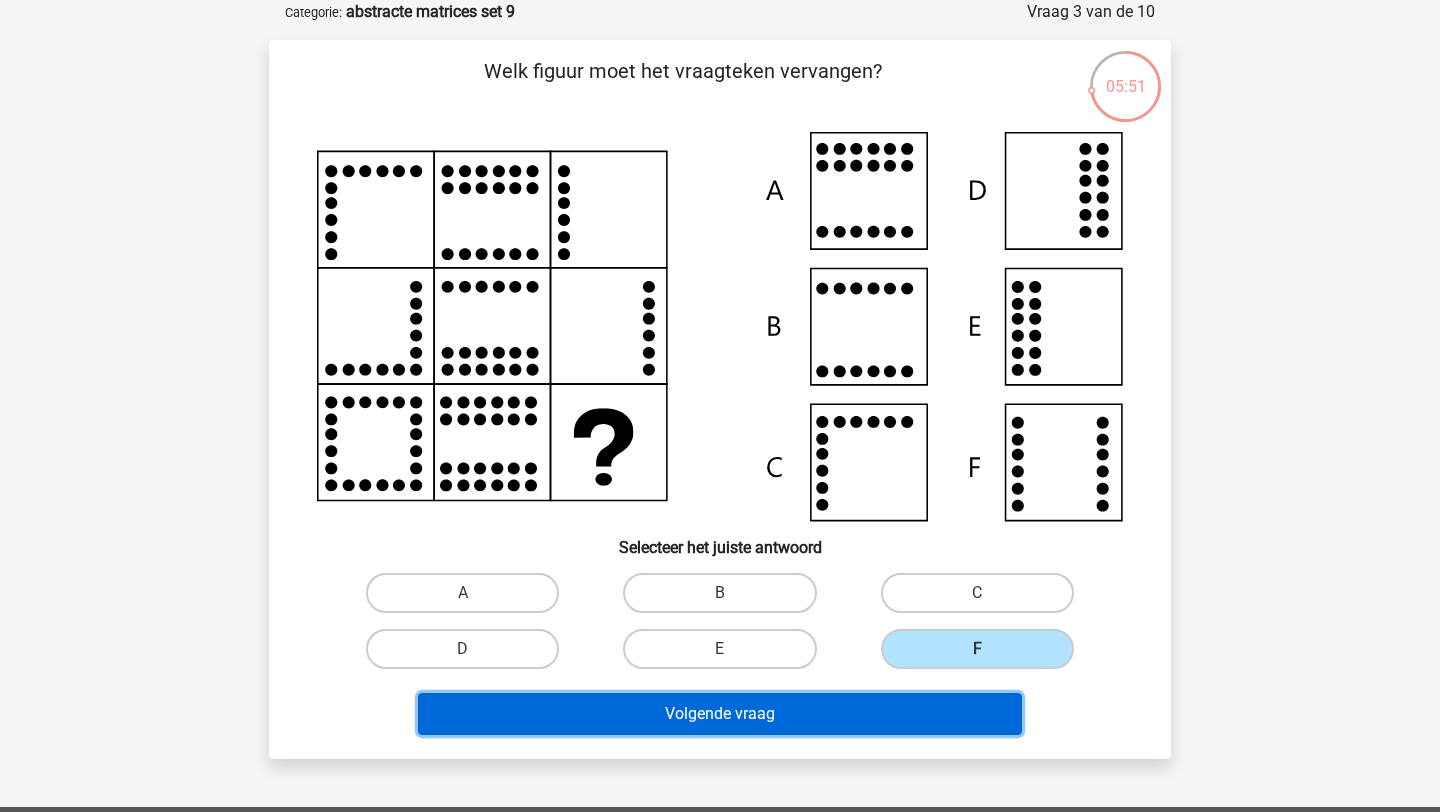 click on "Volgende vraag" at bounding box center (720, 714) 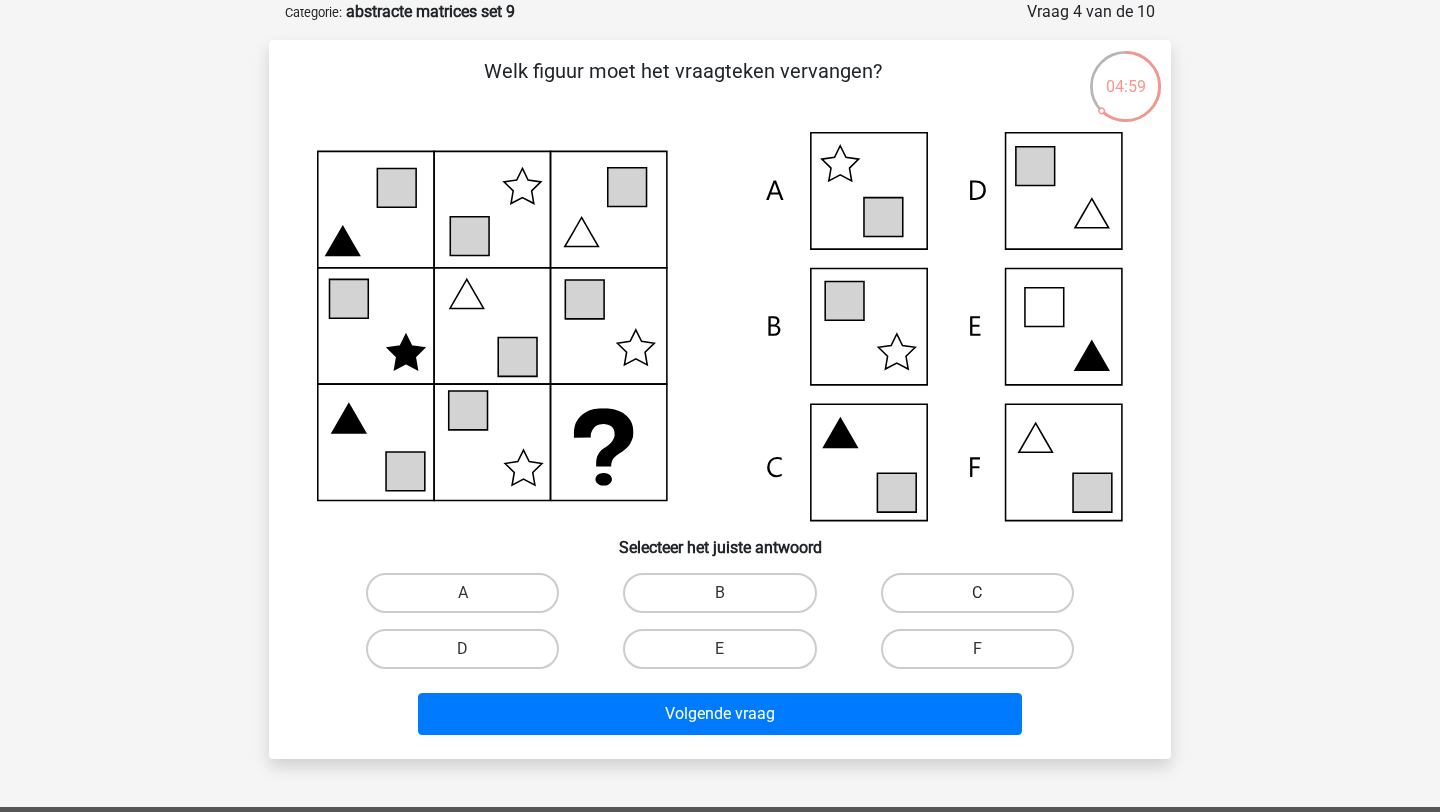 click on "C" at bounding box center [977, 593] 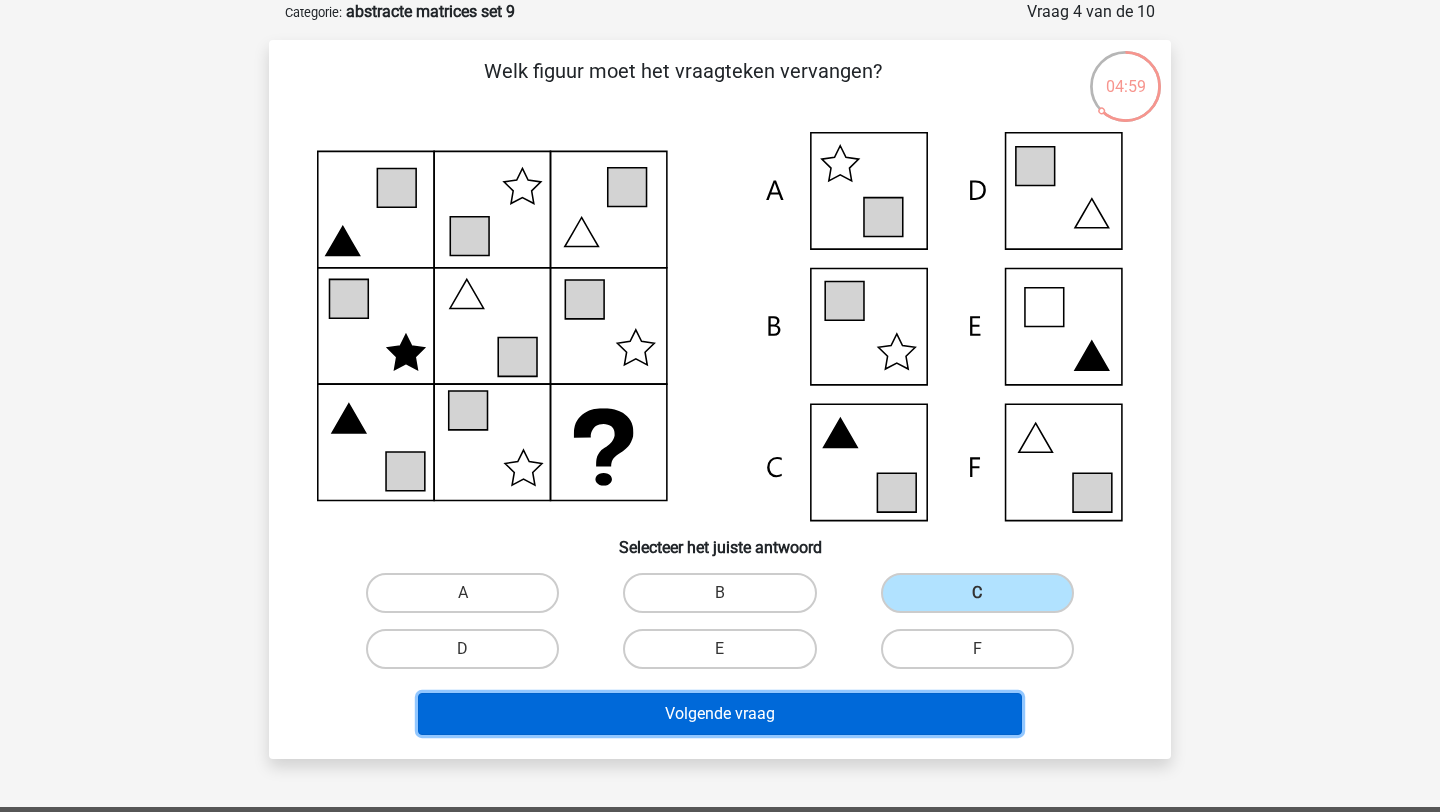 click on "Volgende vraag" at bounding box center [720, 714] 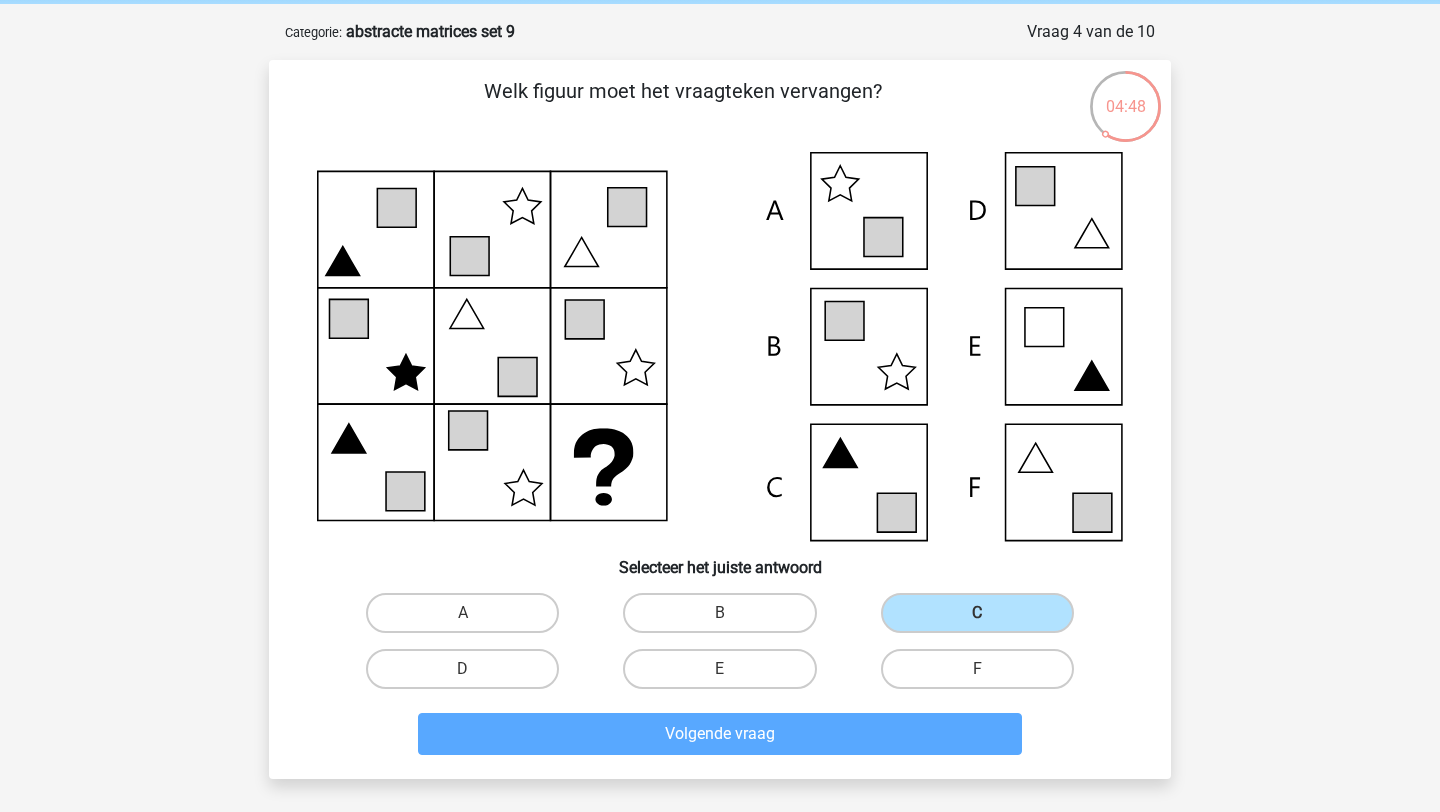 scroll, scrollTop: 100, scrollLeft: 0, axis: vertical 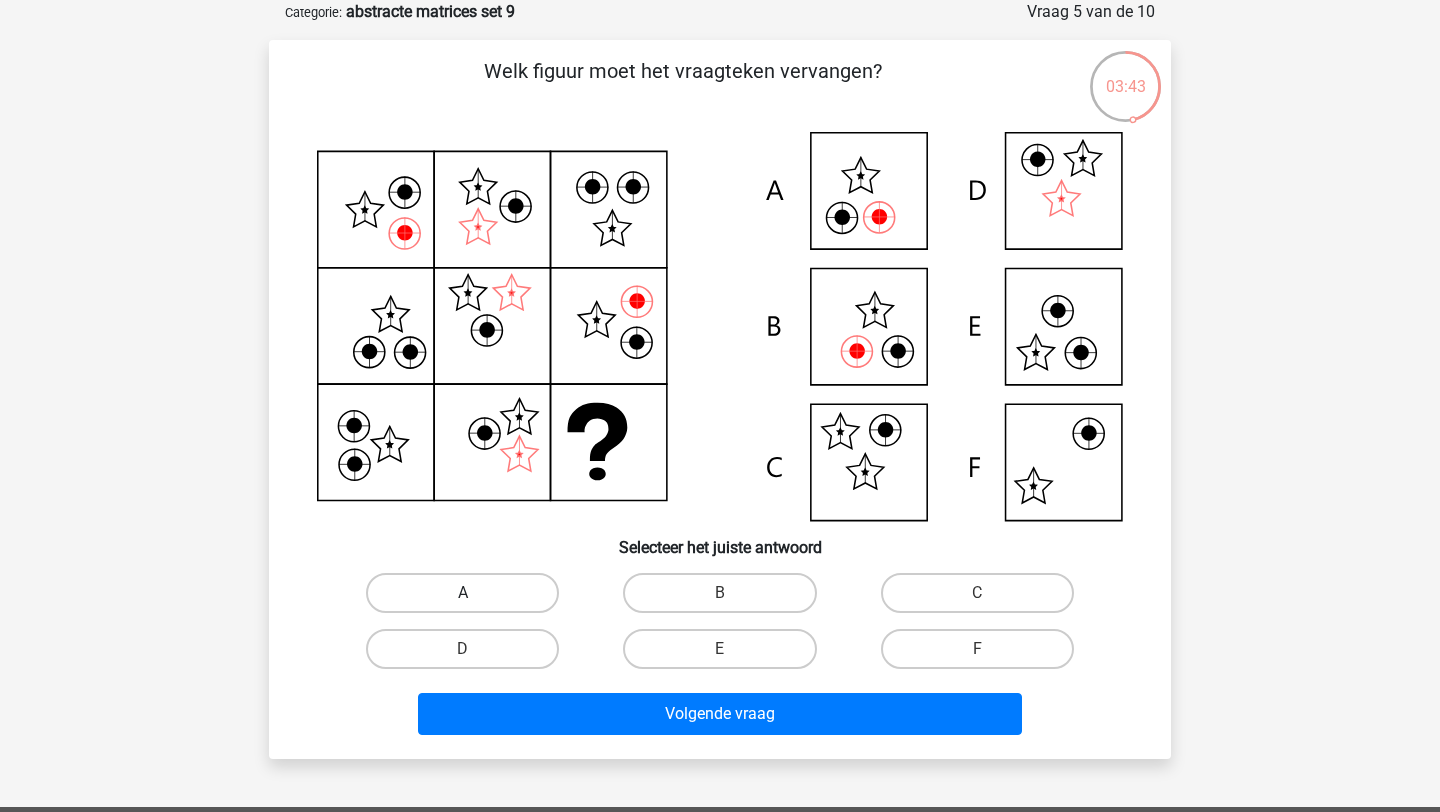 click on "A" at bounding box center [462, 593] 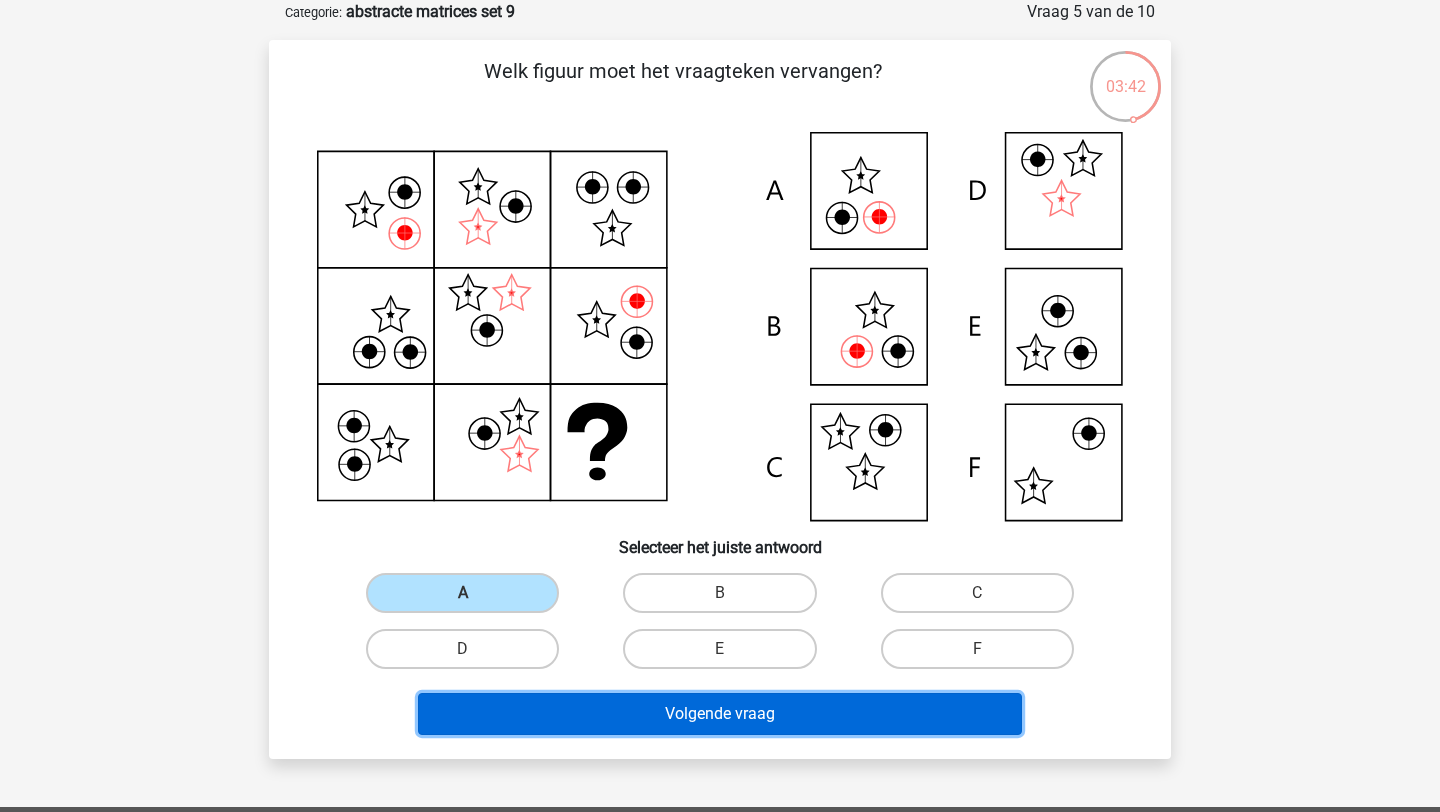 click on "Volgende vraag" at bounding box center [720, 714] 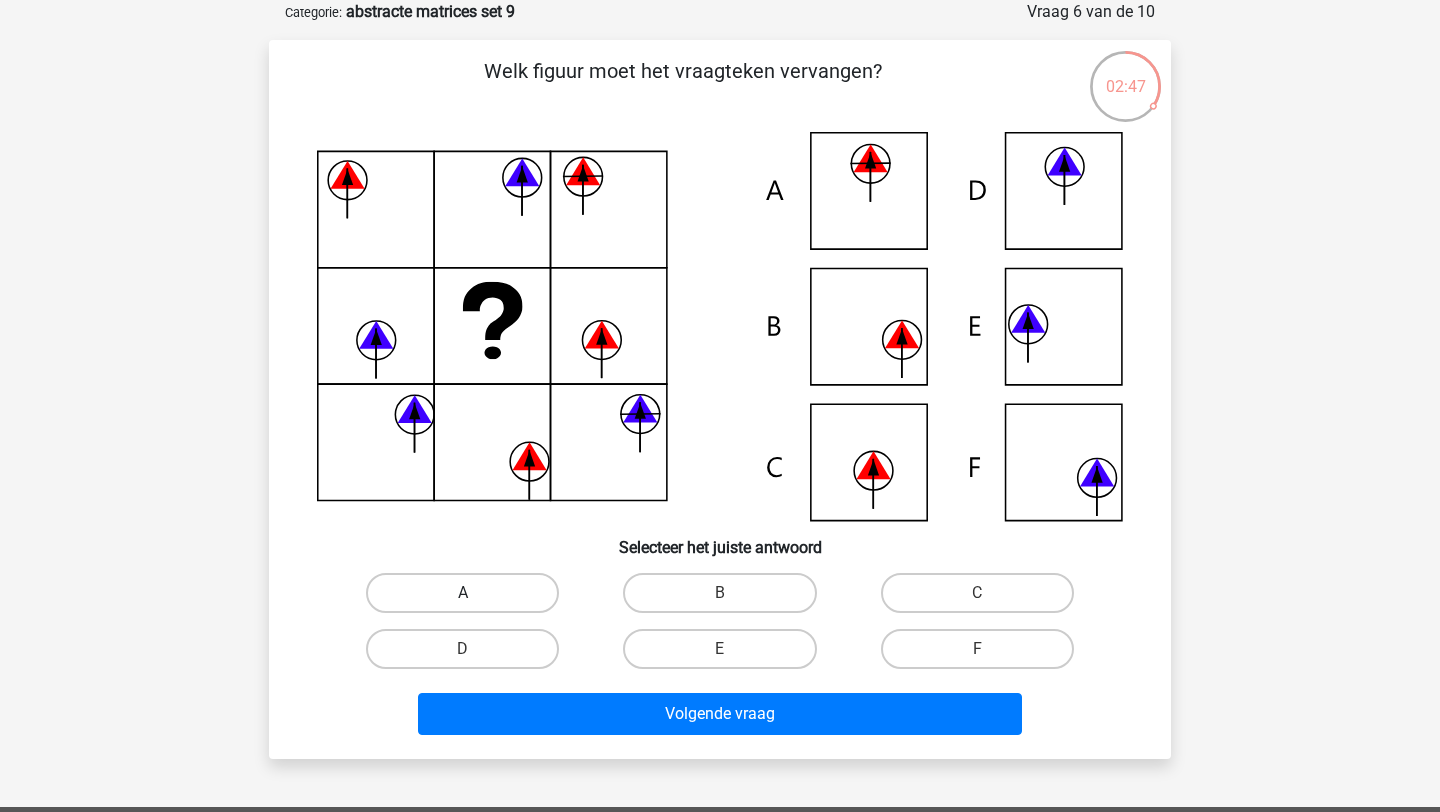 click on "A" at bounding box center [462, 593] 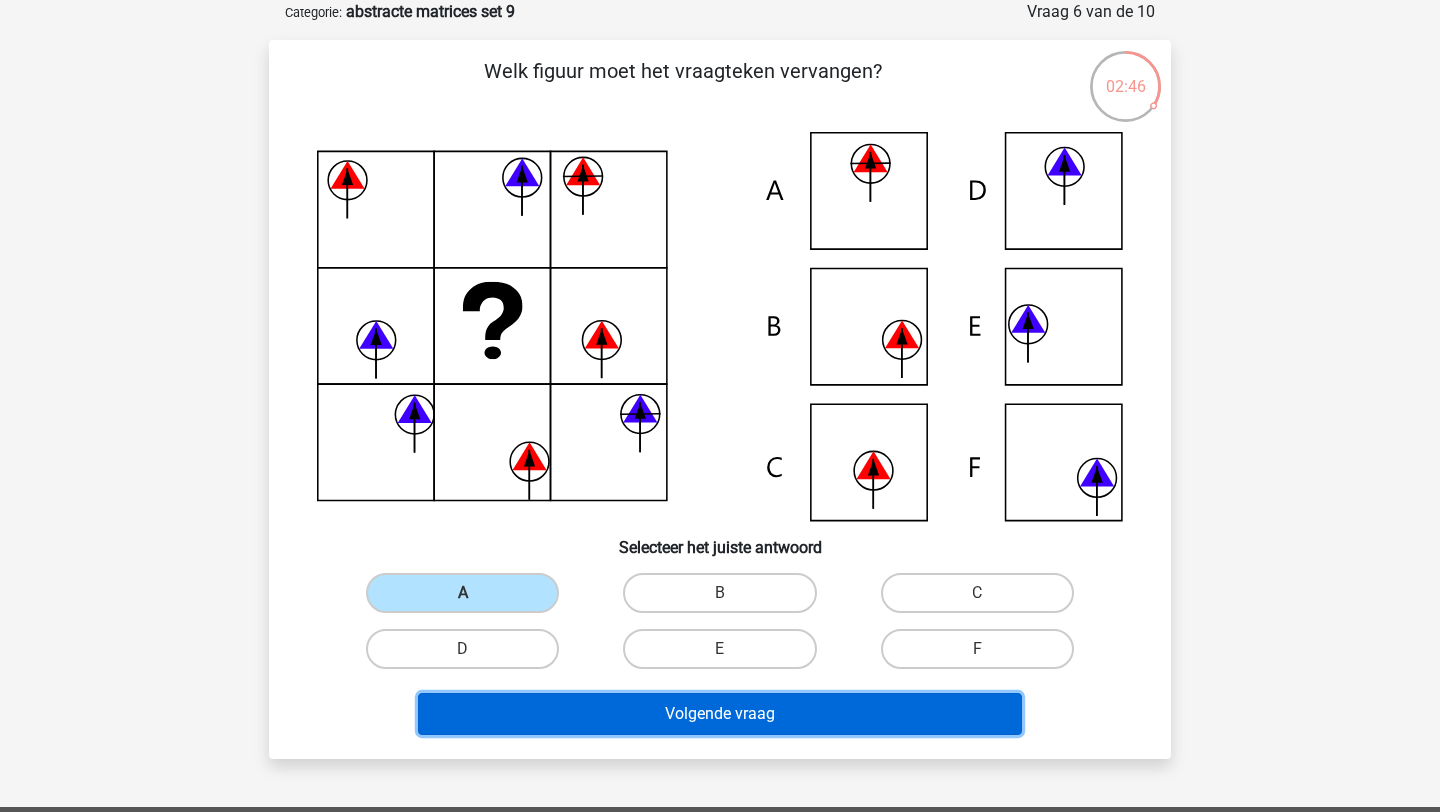 click on "Volgende vraag" at bounding box center [720, 714] 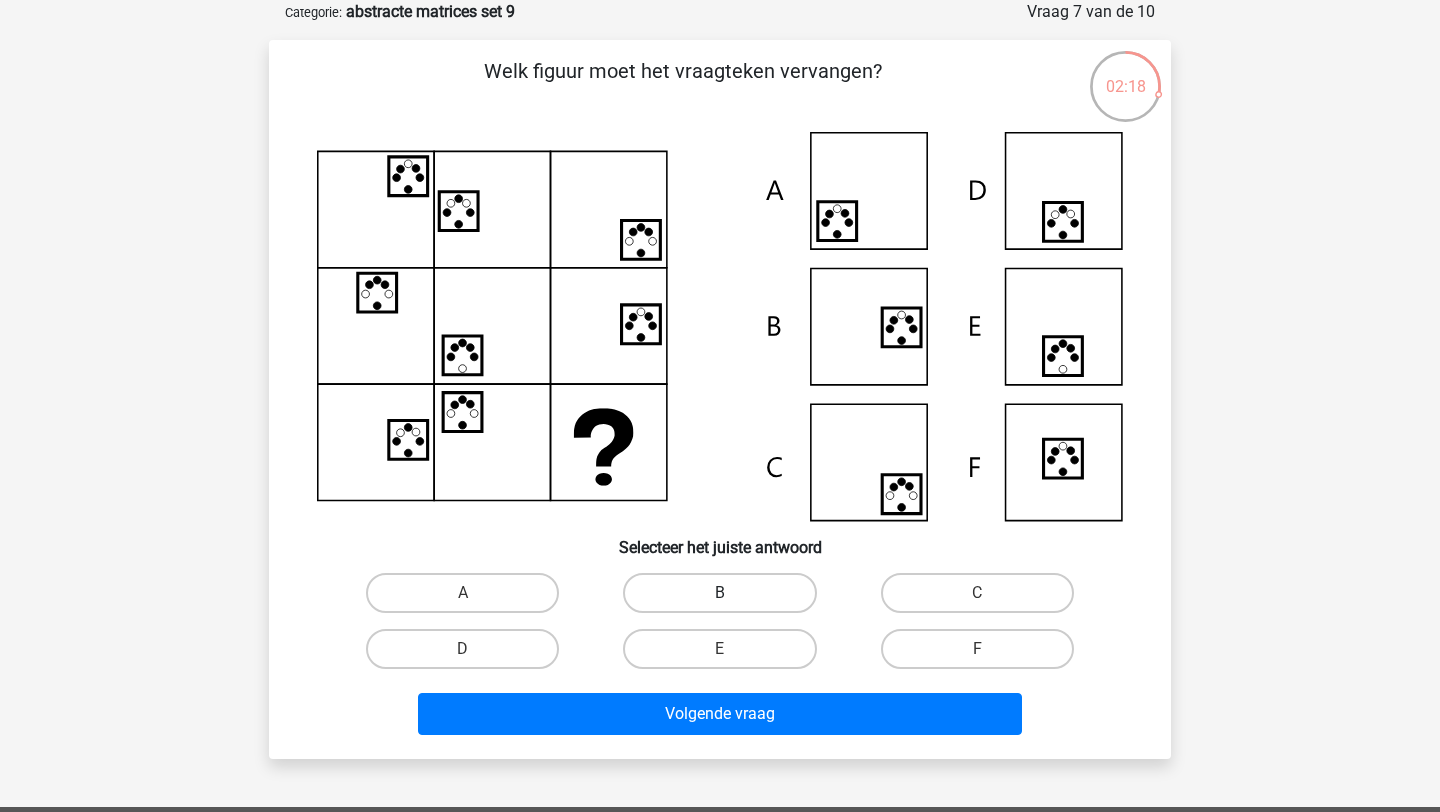 click on "B" at bounding box center (719, 593) 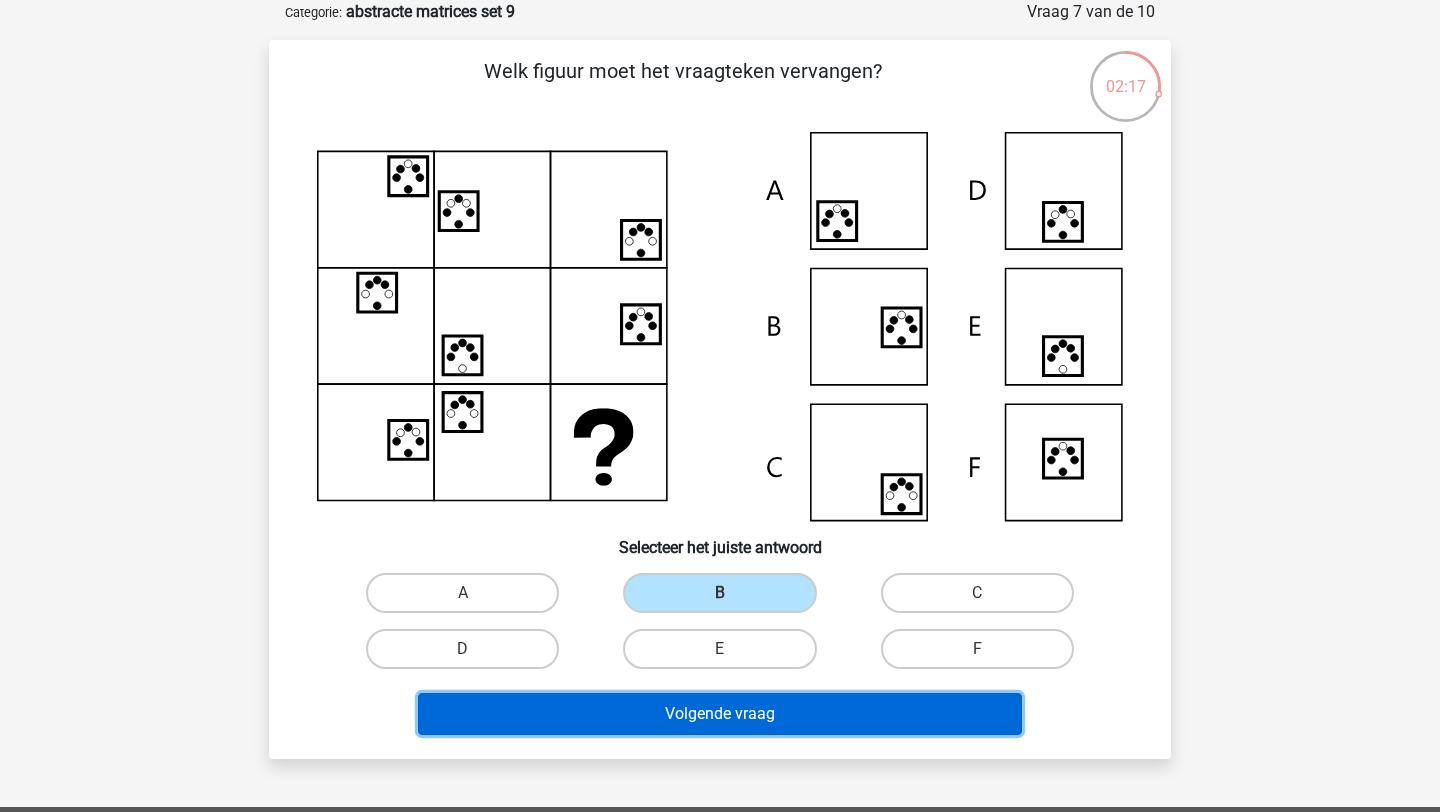 click on "Volgende vraag" at bounding box center (720, 714) 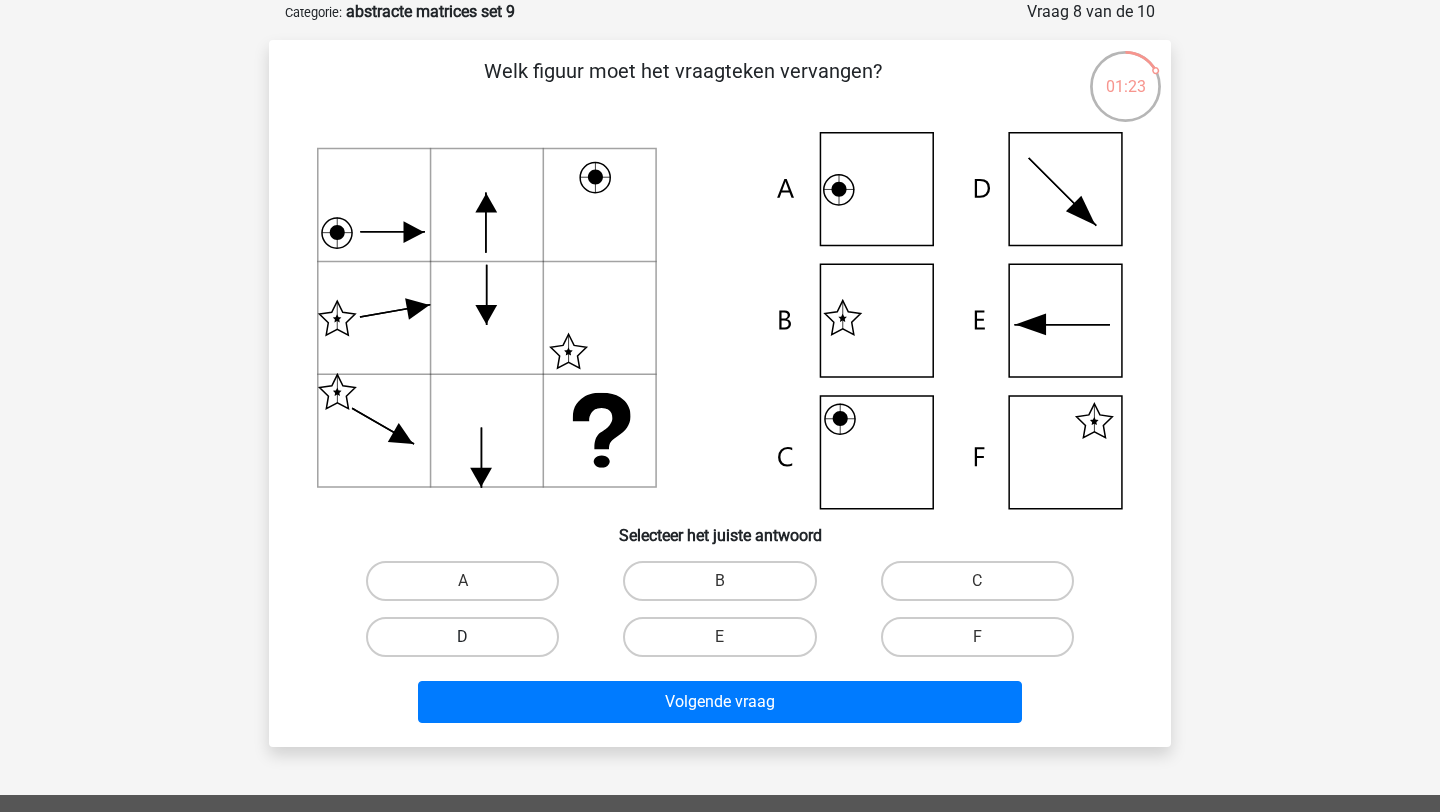 click on "D" at bounding box center [462, 637] 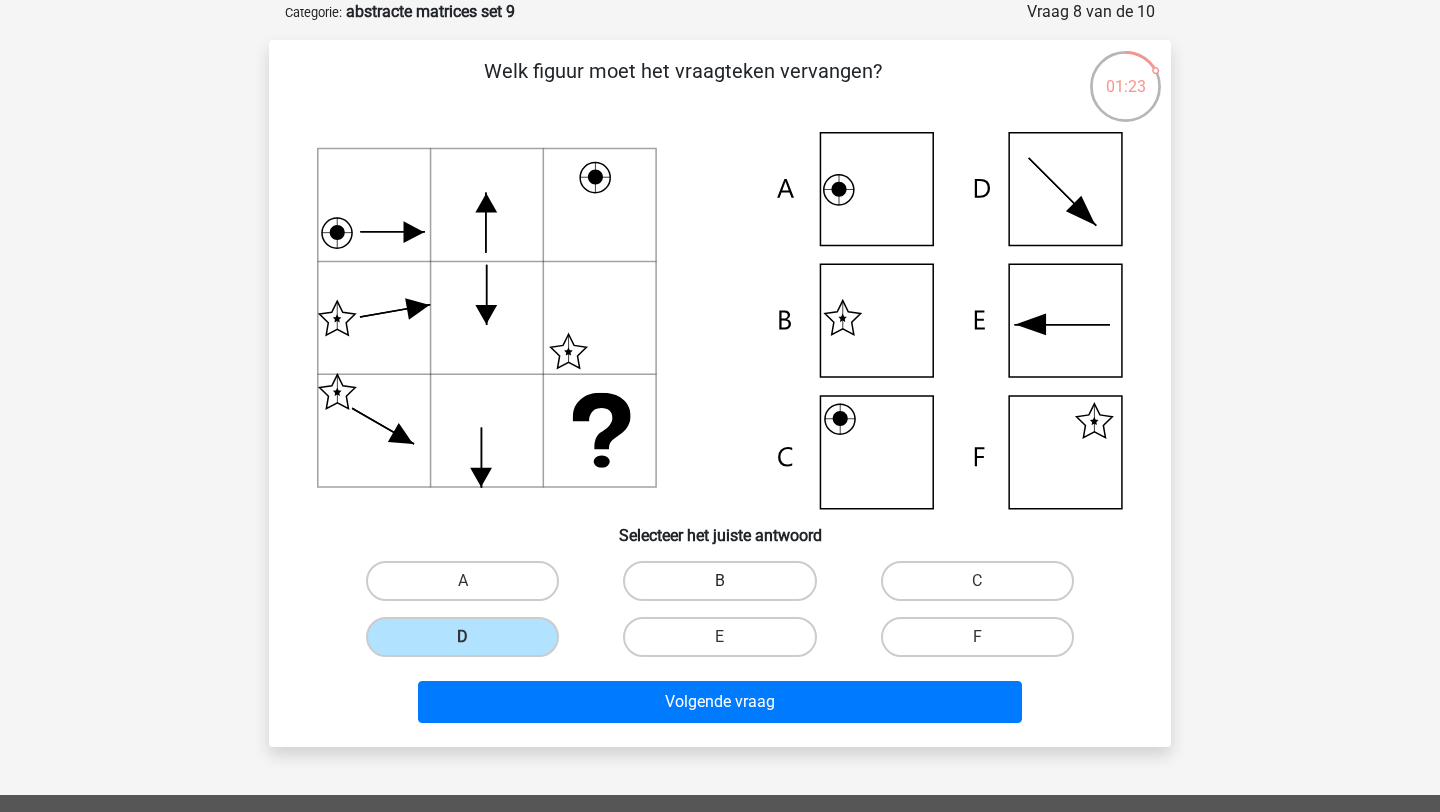 click on "B" at bounding box center [719, 581] 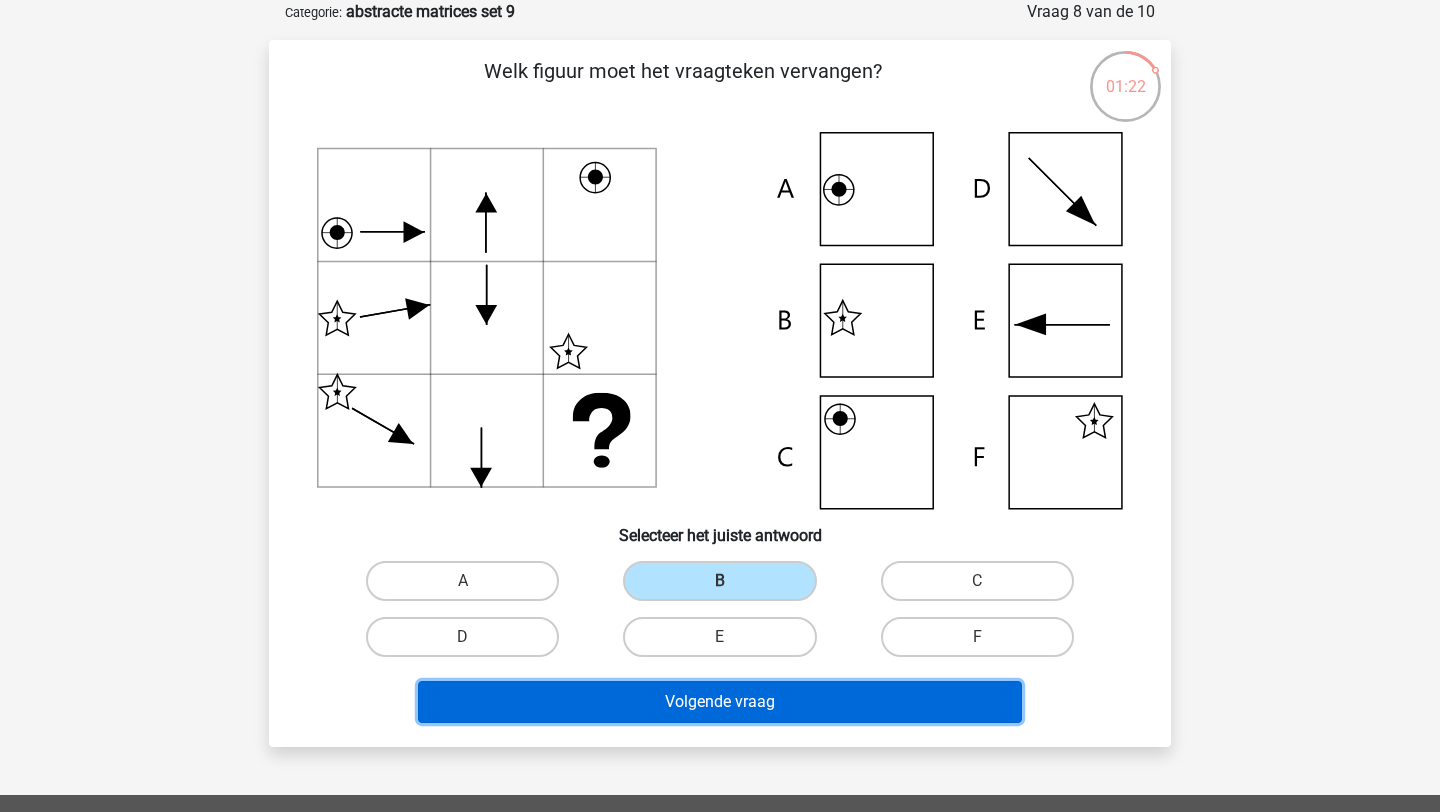 click on "Volgende vraag" at bounding box center [720, 702] 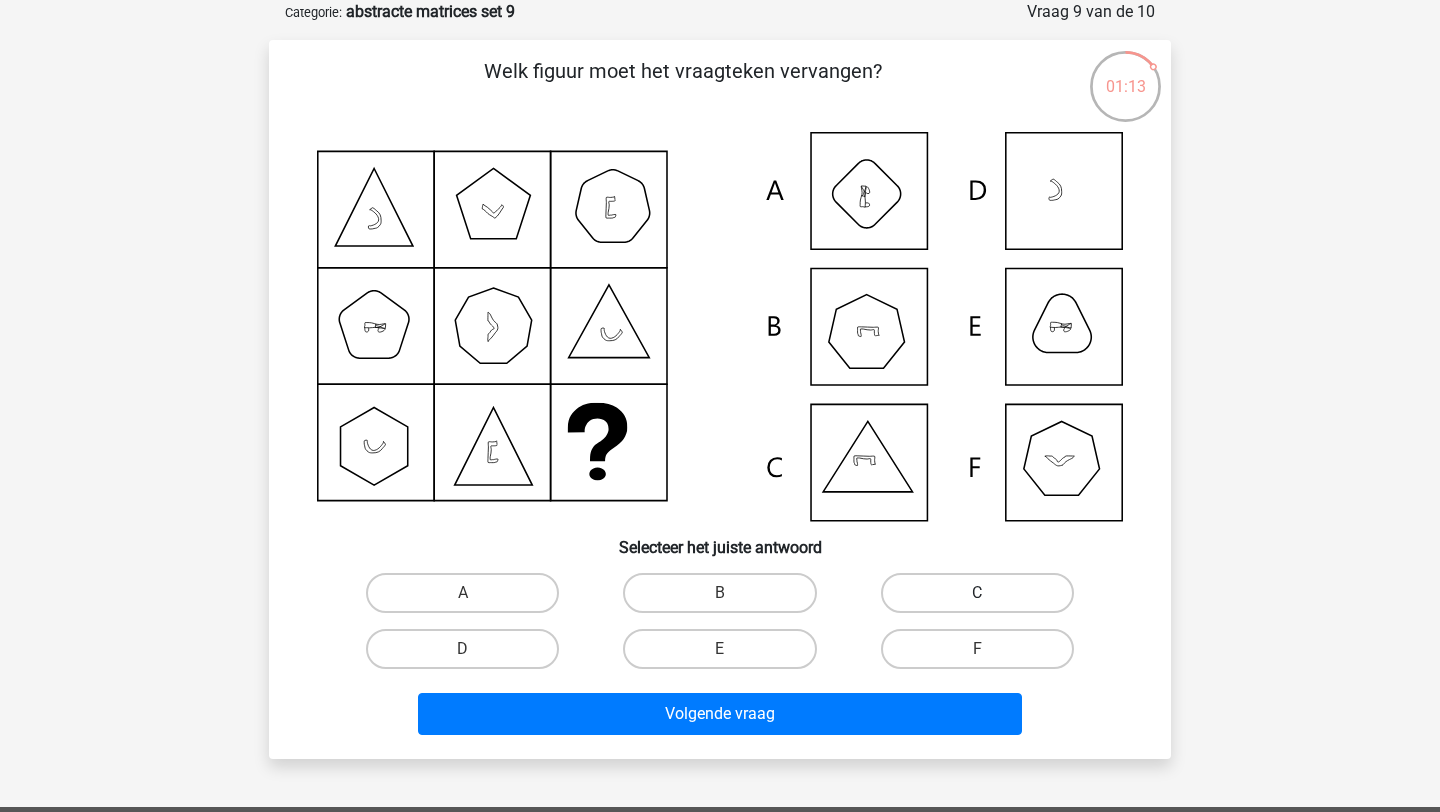 click on "C" at bounding box center [977, 593] 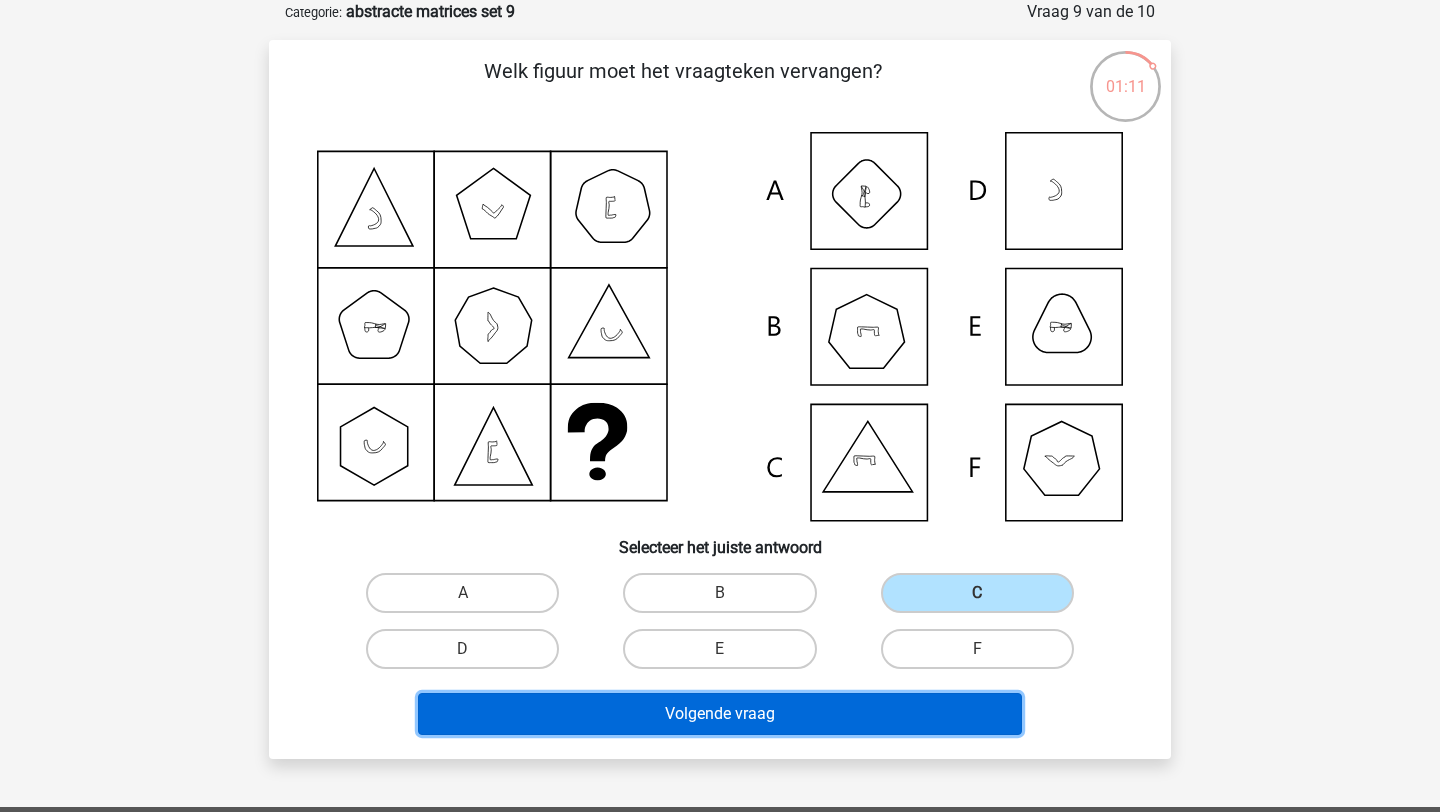 click on "Volgende vraag" at bounding box center (720, 714) 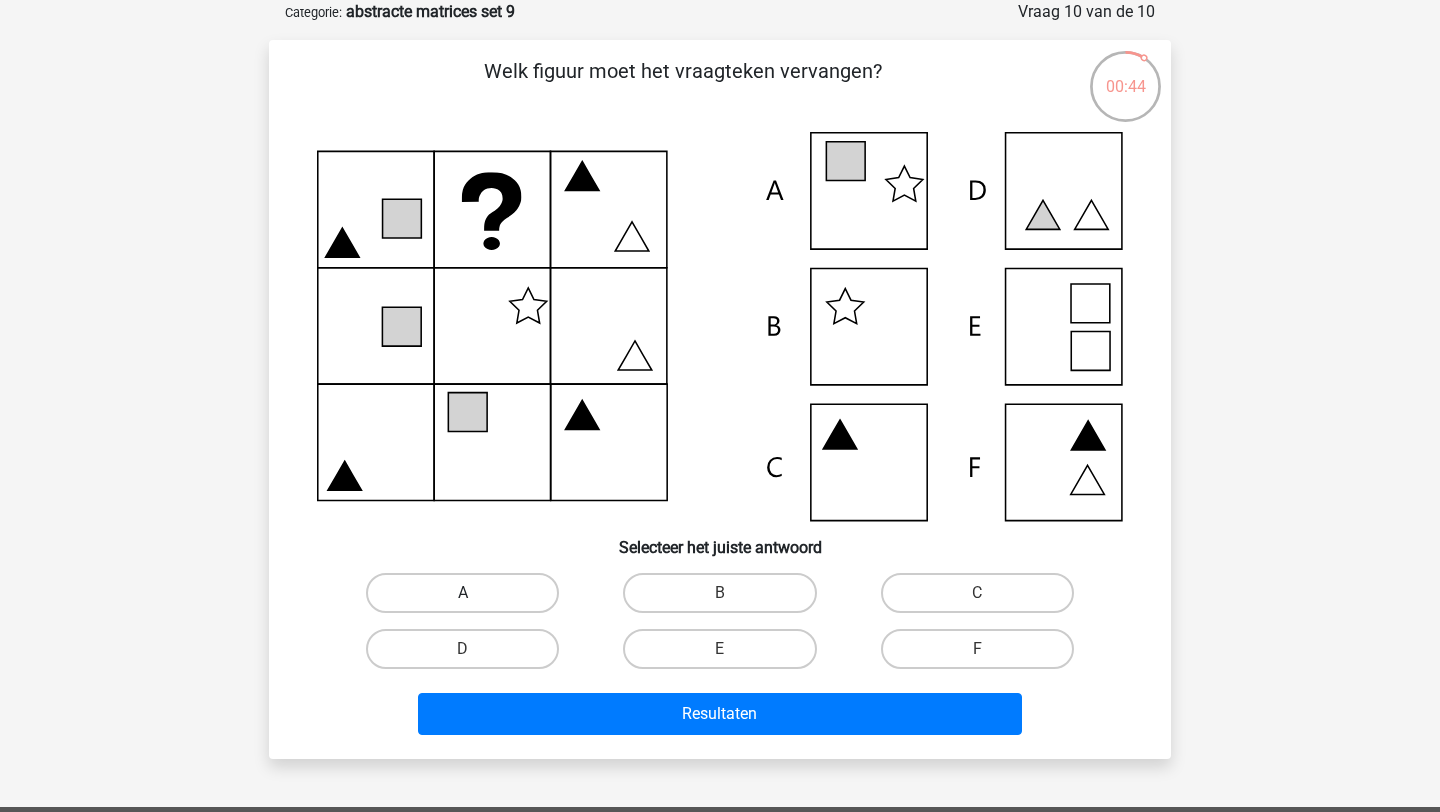 click on "A" at bounding box center [462, 593] 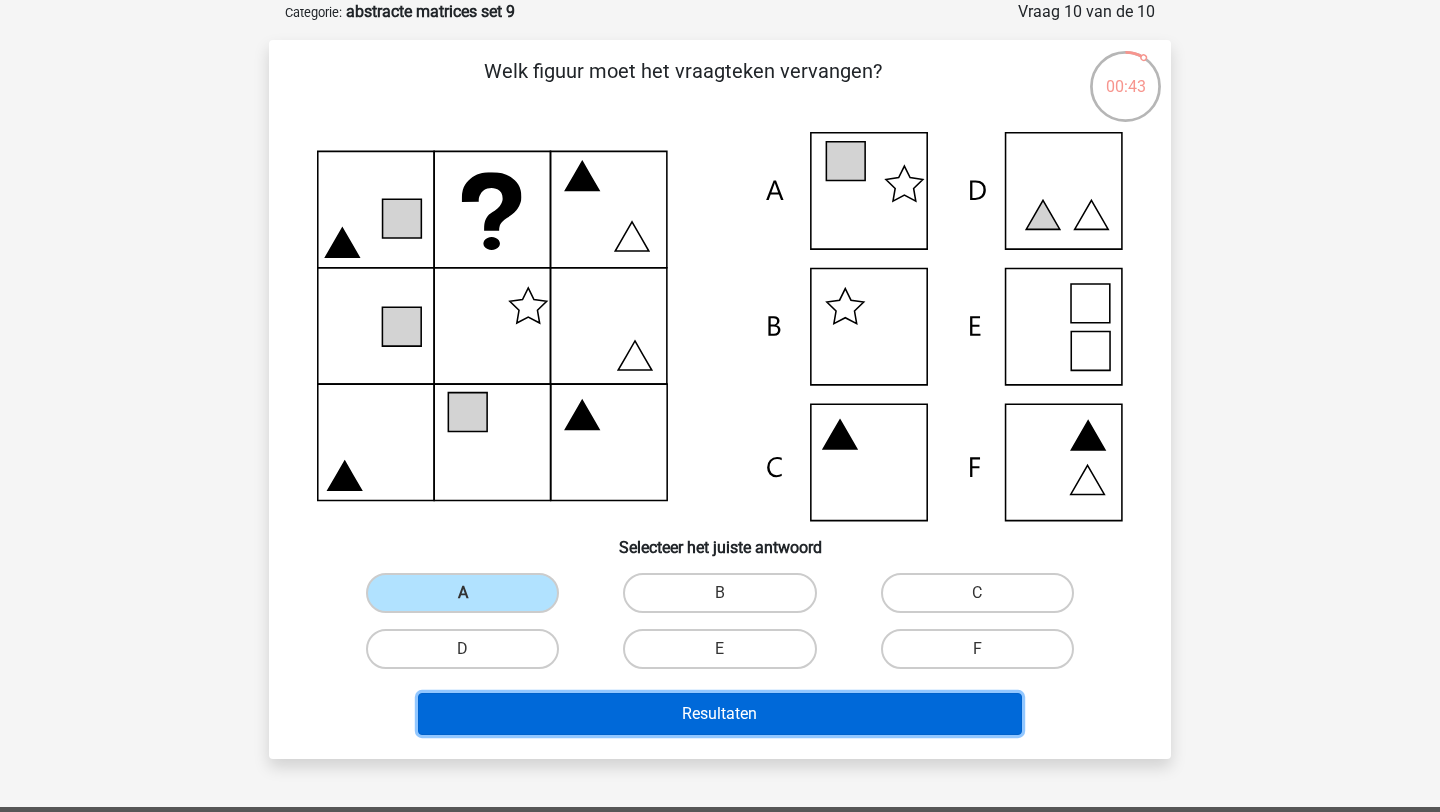 click on "Resultaten" at bounding box center [720, 714] 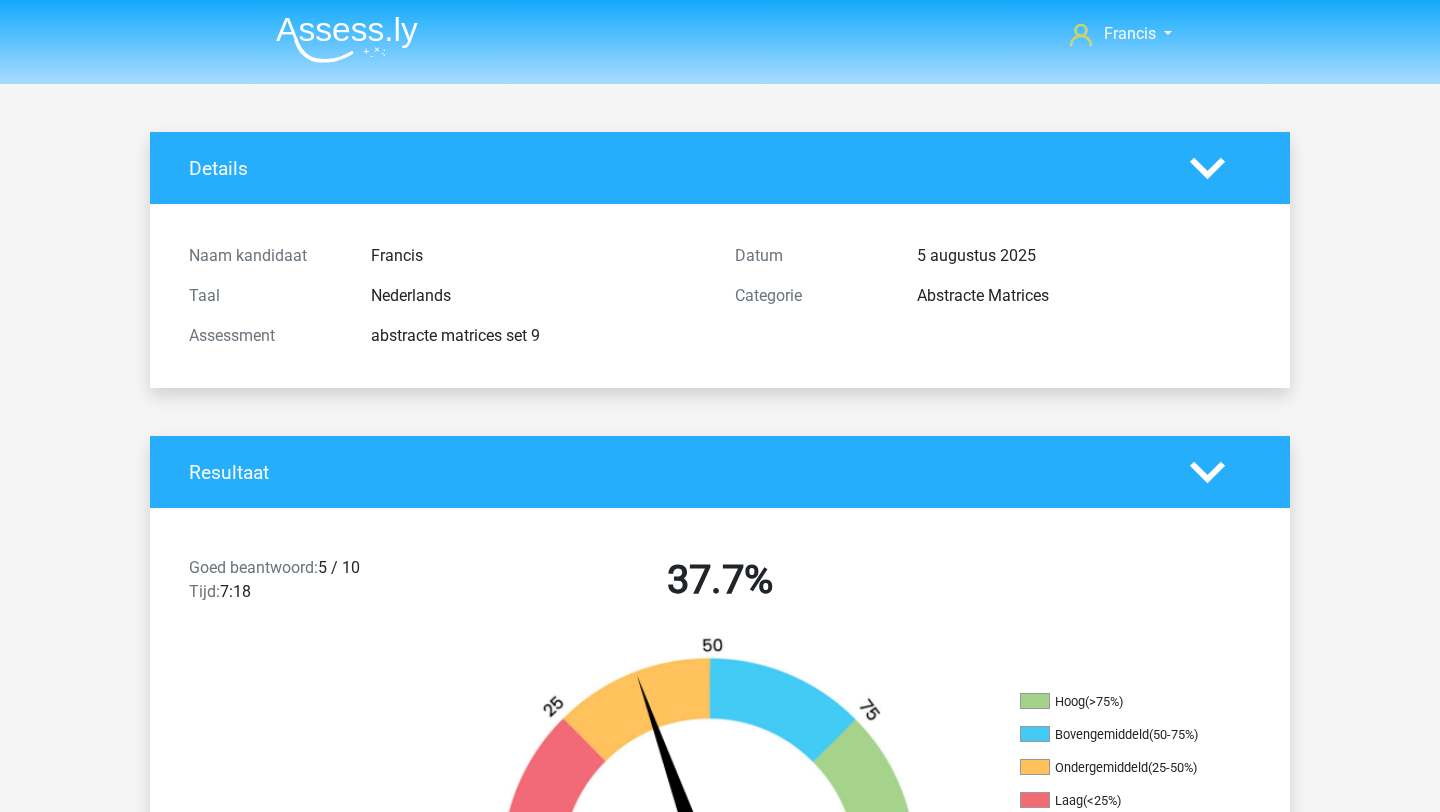 scroll, scrollTop: 1130, scrollLeft: 0, axis: vertical 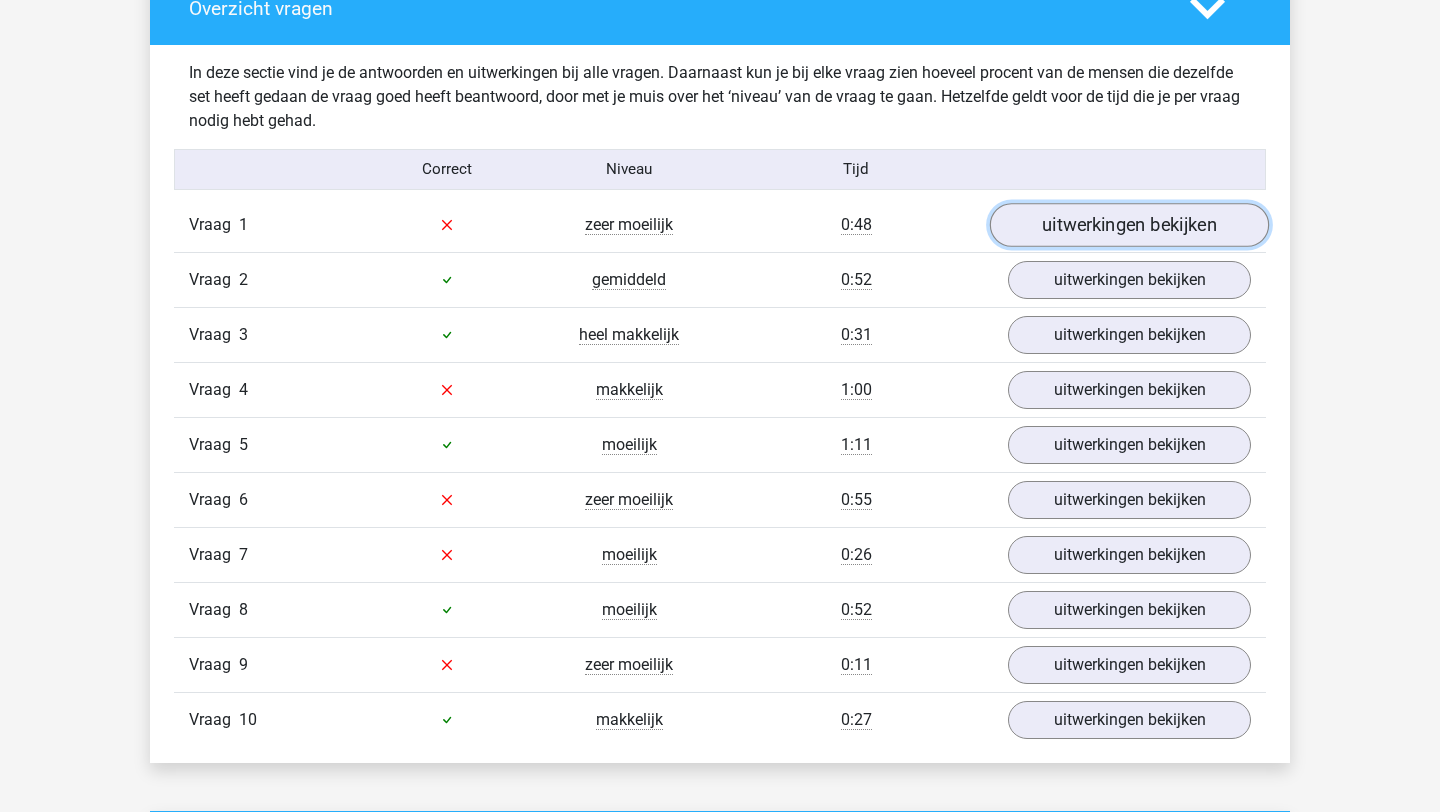 click on "uitwerkingen bekijken" at bounding box center [1129, 225] 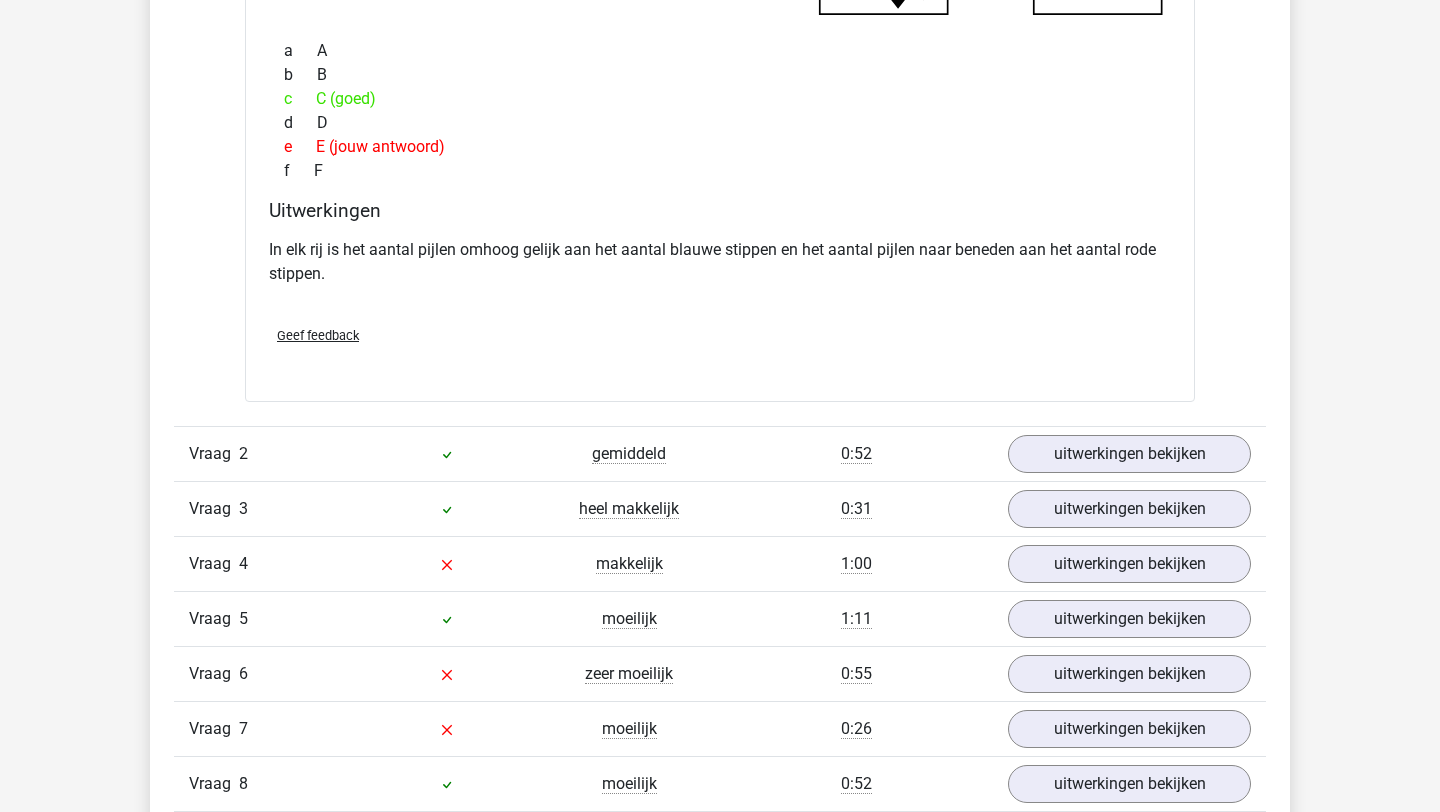 scroll, scrollTop: 1864, scrollLeft: 0, axis: vertical 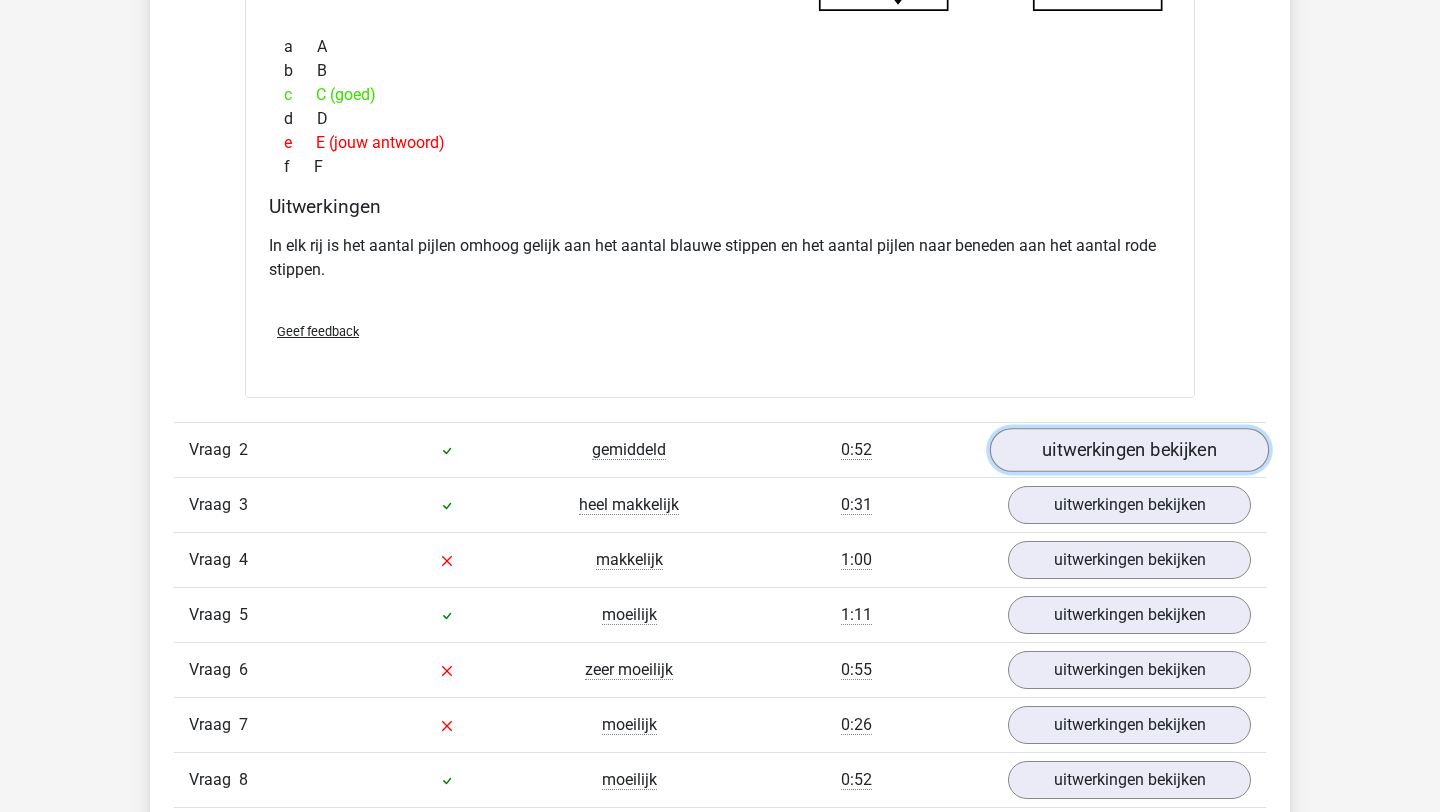 click on "uitwerkingen bekijken" at bounding box center (1129, 450) 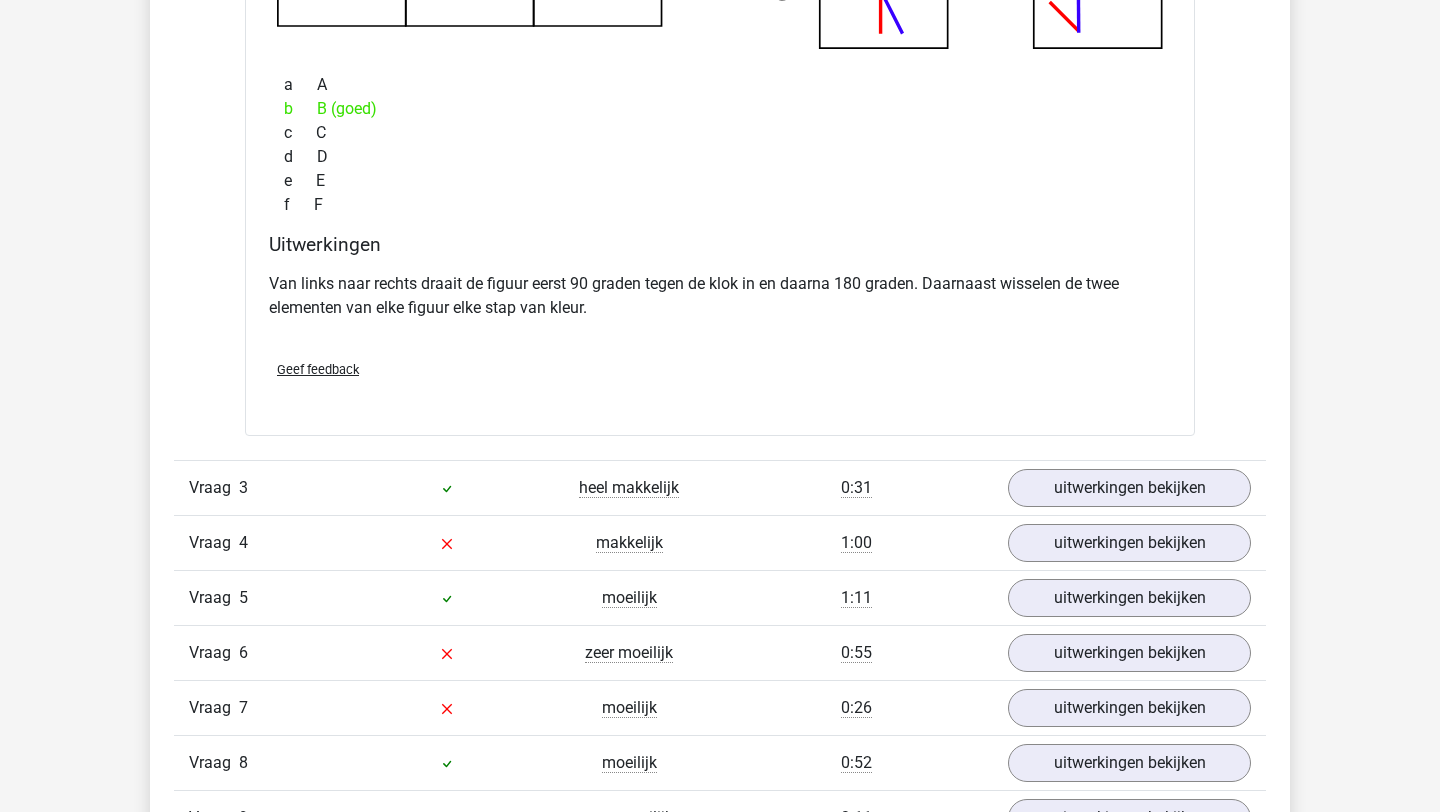 scroll, scrollTop: 2796, scrollLeft: 0, axis: vertical 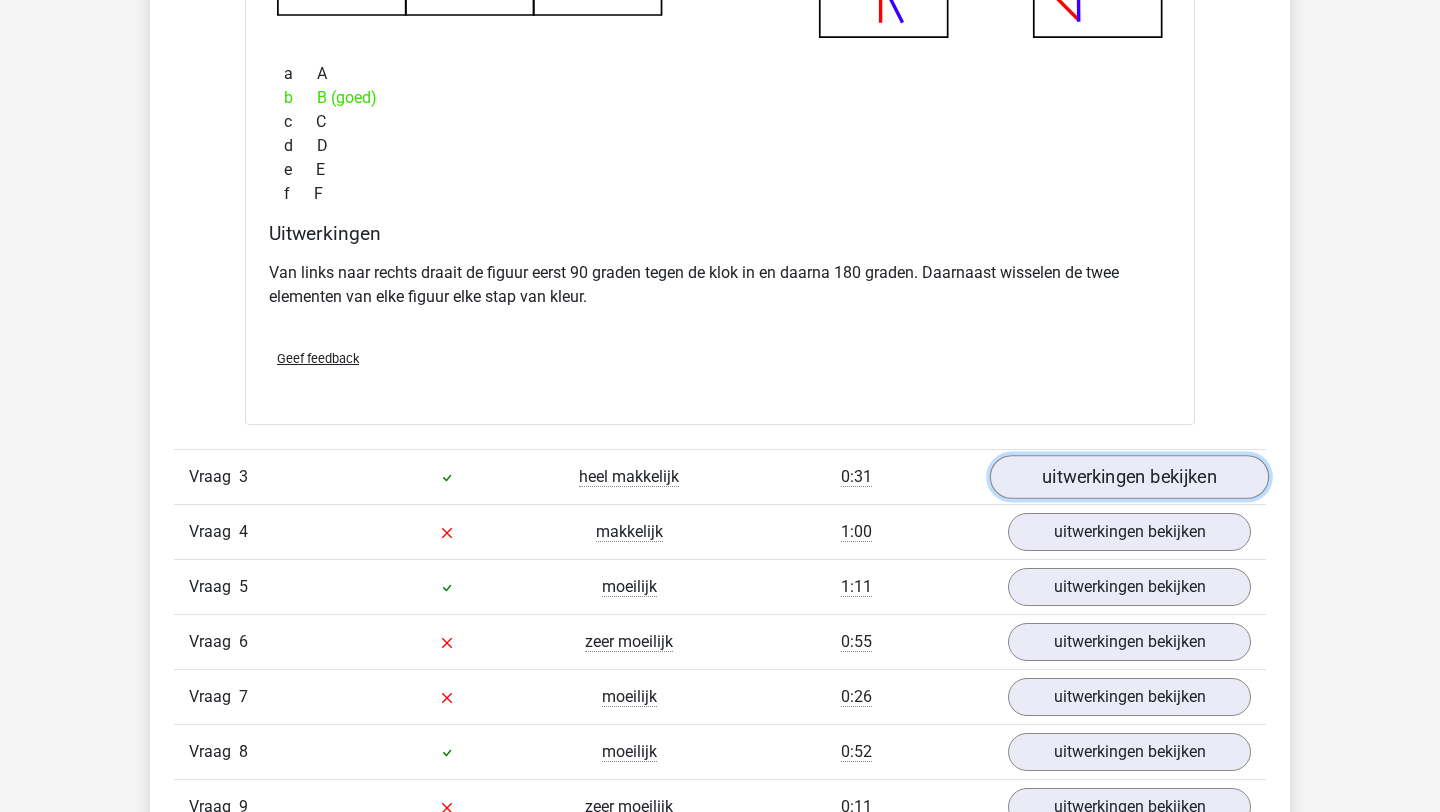 click on "uitwerkingen bekijken" at bounding box center (1129, 477) 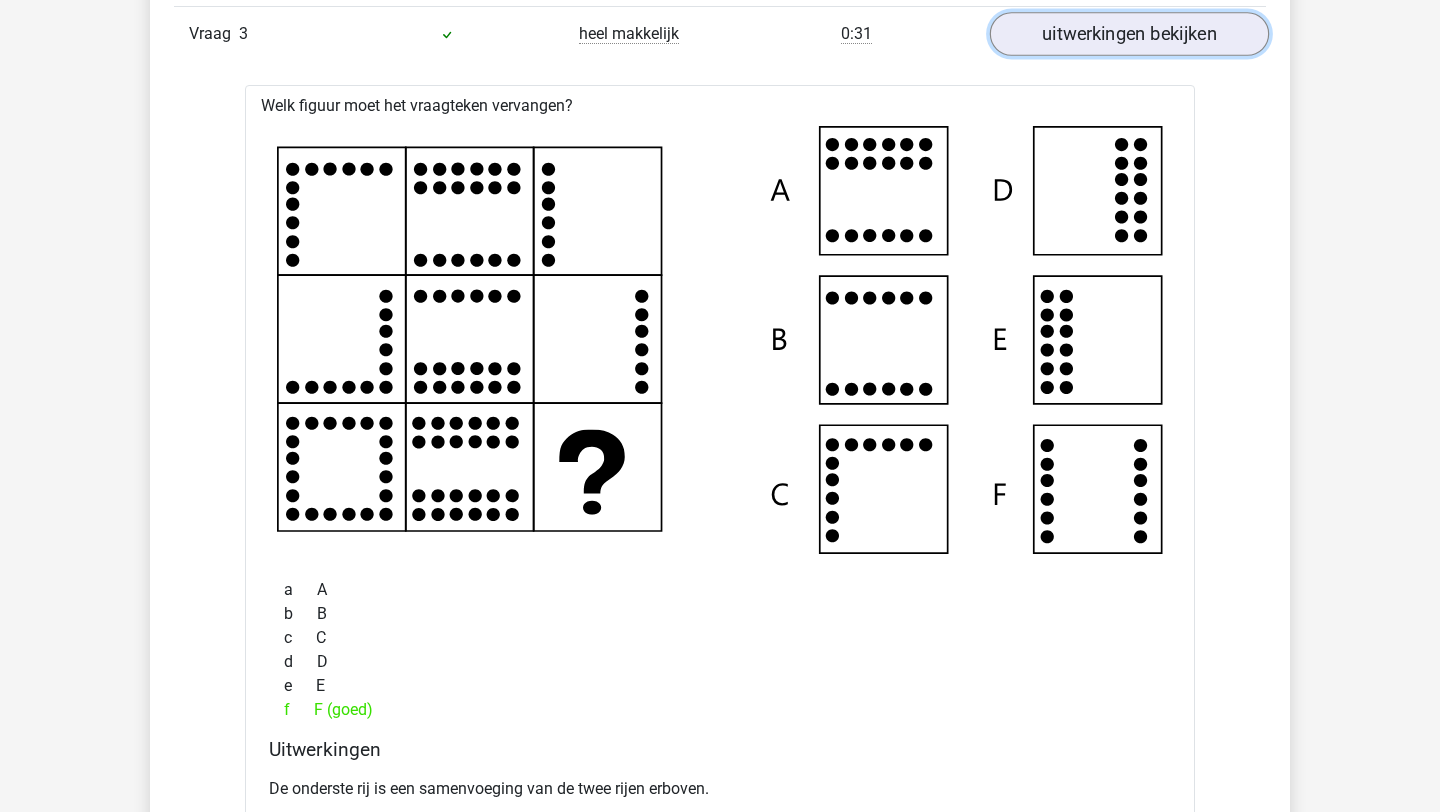 scroll, scrollTop: 3267, scrollLeft: 0, axis: vertical 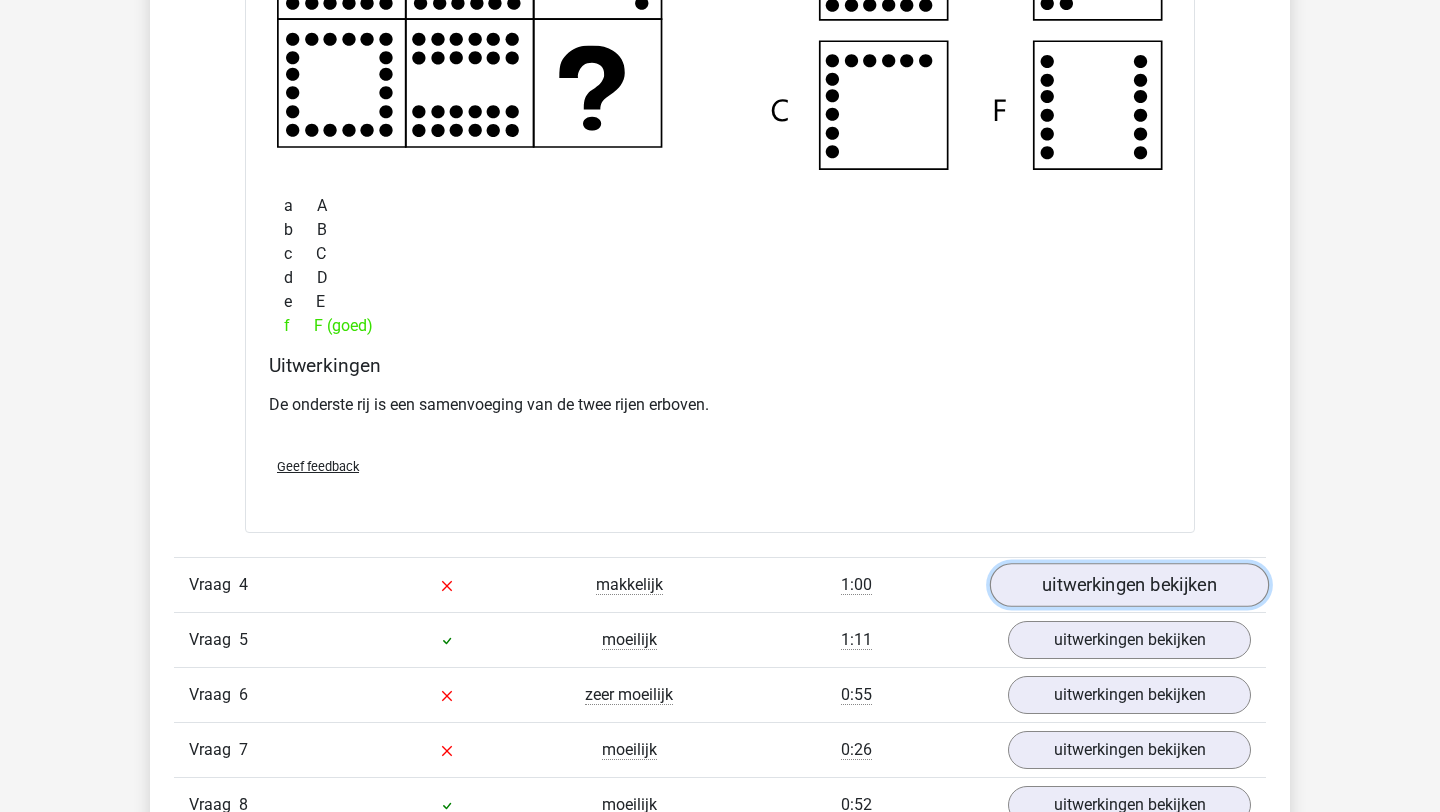 click on "uitwerkingen bekijken" at bounding box center [1129, 586] 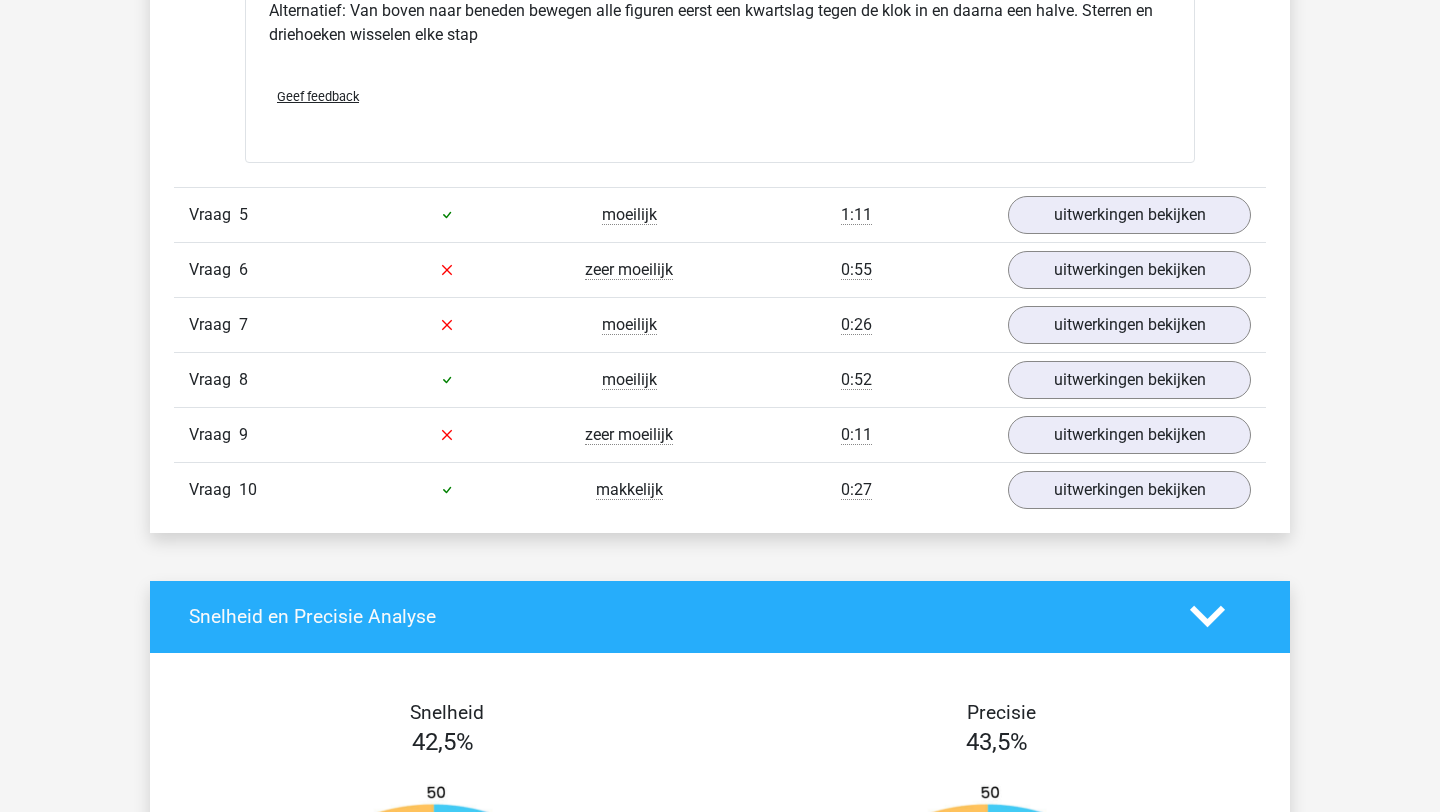 scroll, scrollTop: 5019, scrollLeft: 0, axis: vertical 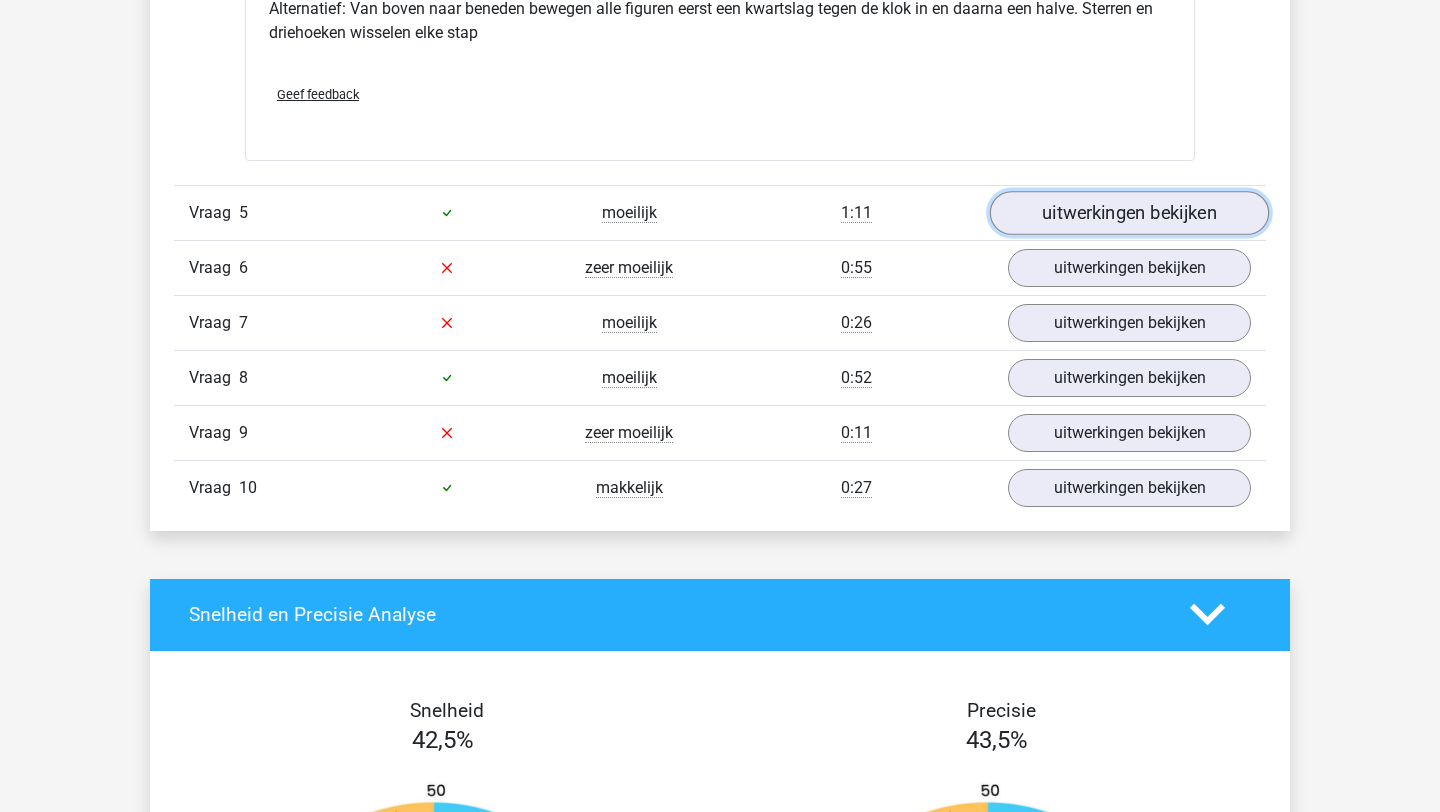 click on "uitwerkingen bekijken" at bounding box center [1129, 213] 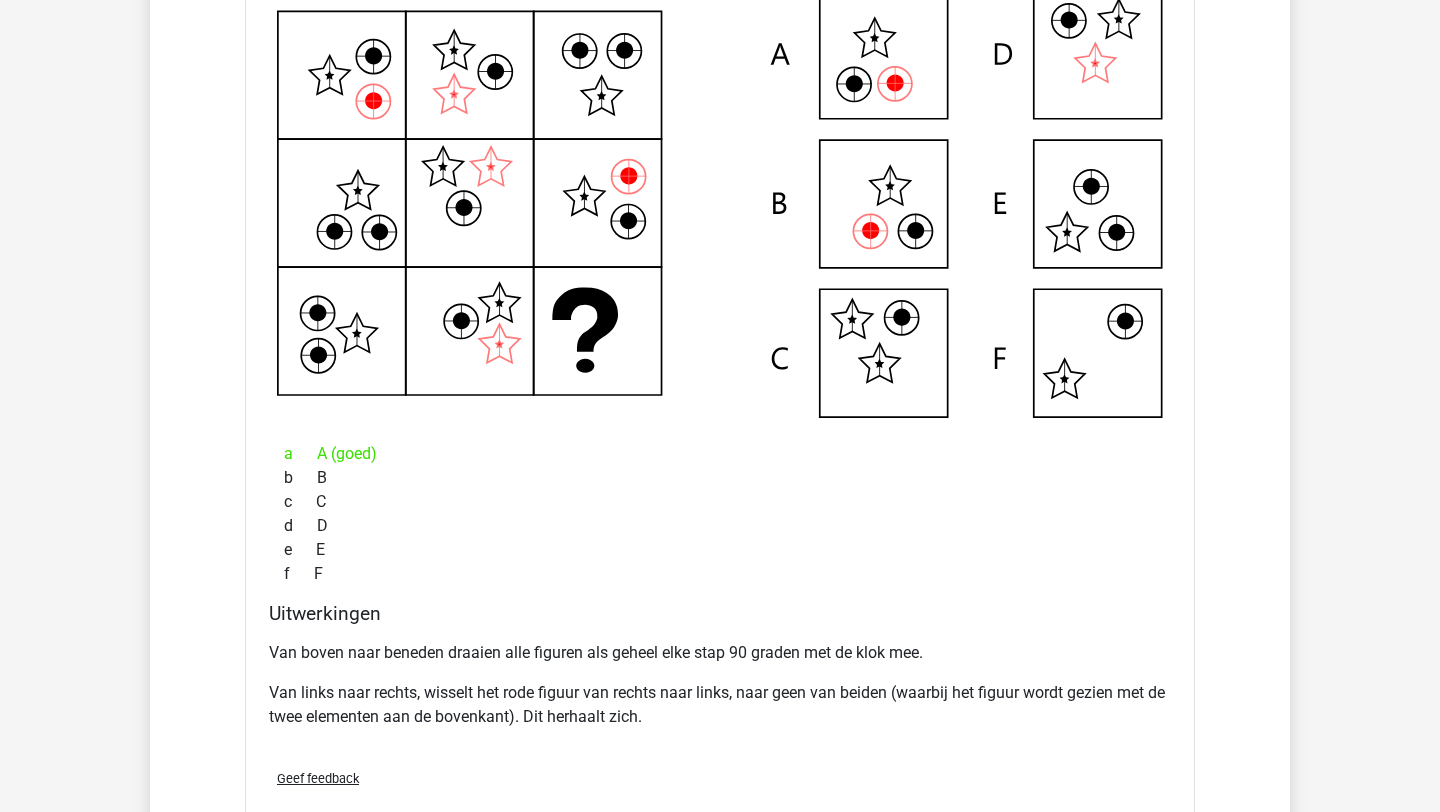 scroll, scrollTop: 5330, scrollLeft: 0, axis: vertical 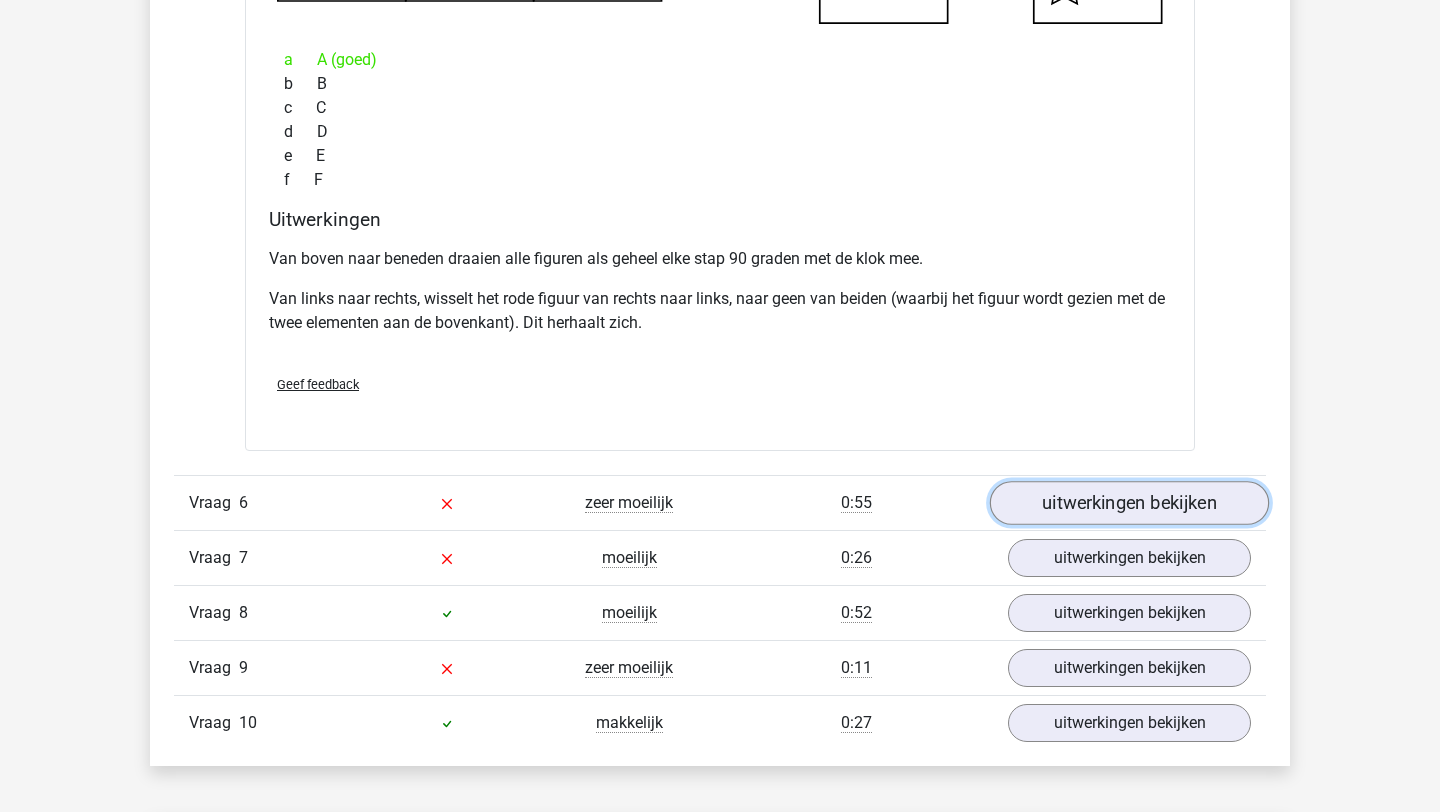 click on "uitwerkingen bekijken" at bounding box center [1129, 503] 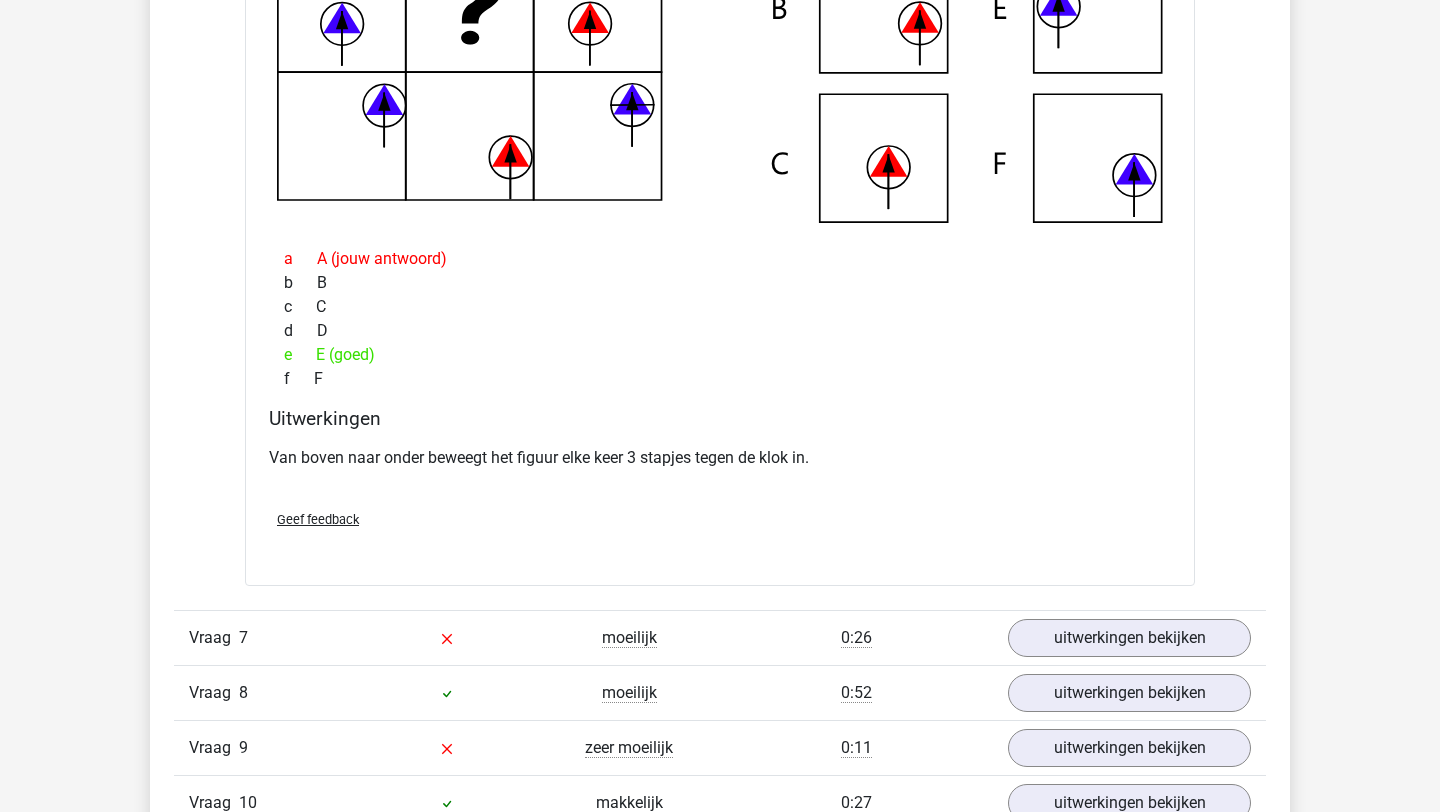 scroll, scrollTop: 6554, scrollLeft: 0, axis: vertical 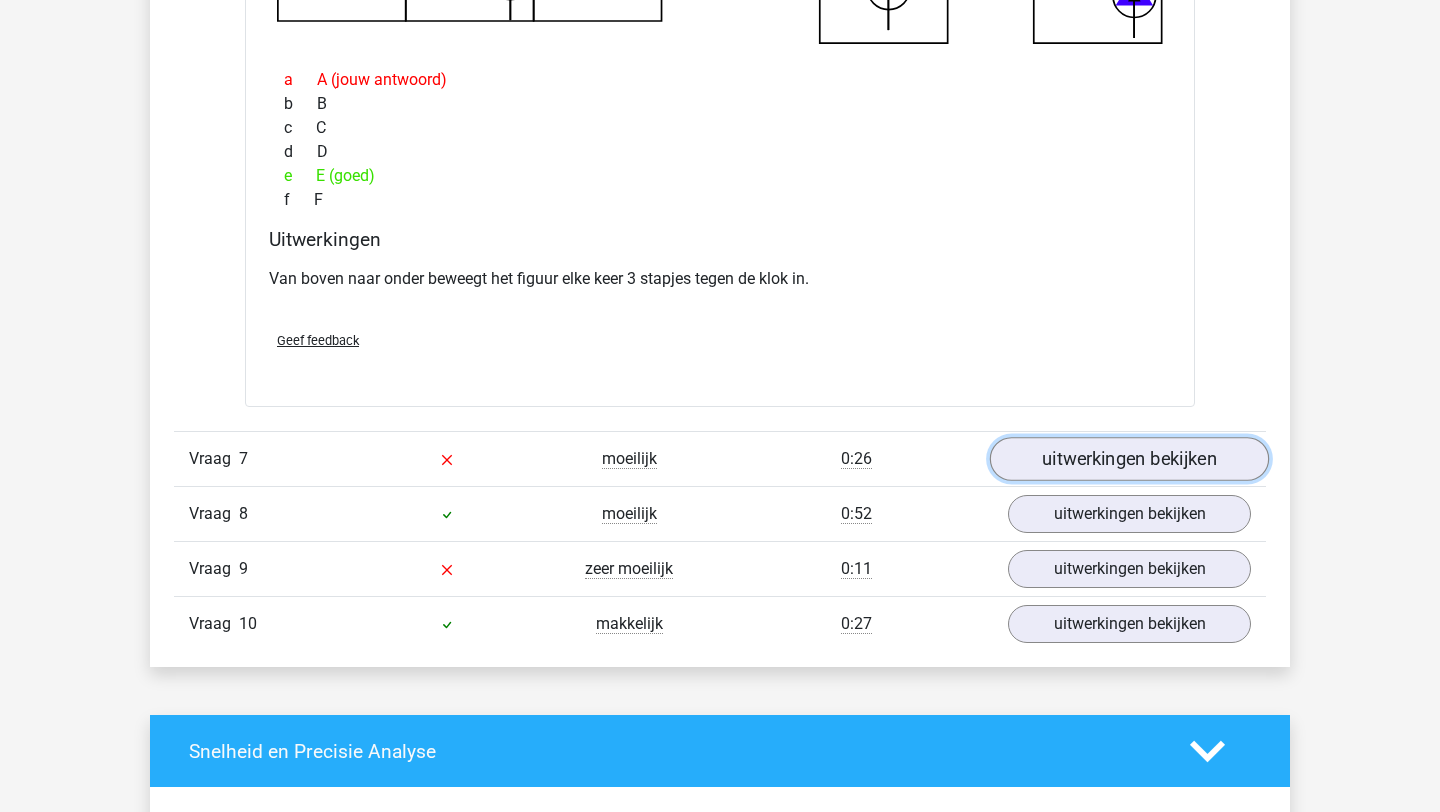 click on "uitwerkingen bekijken" at bounding box center (1129, 459) 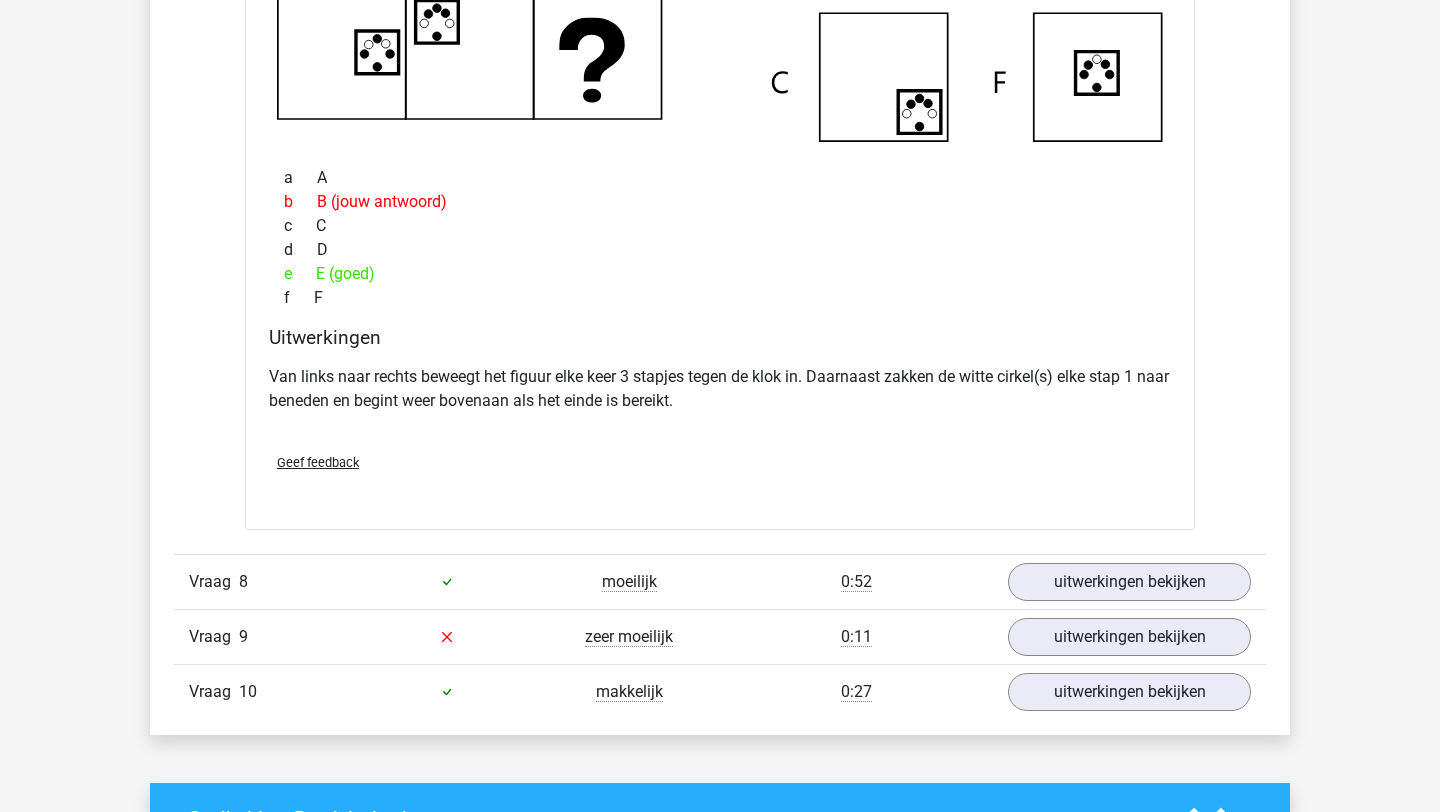 scroll, scrollTop: 7548, scrollLeft: 0, axis: vertical 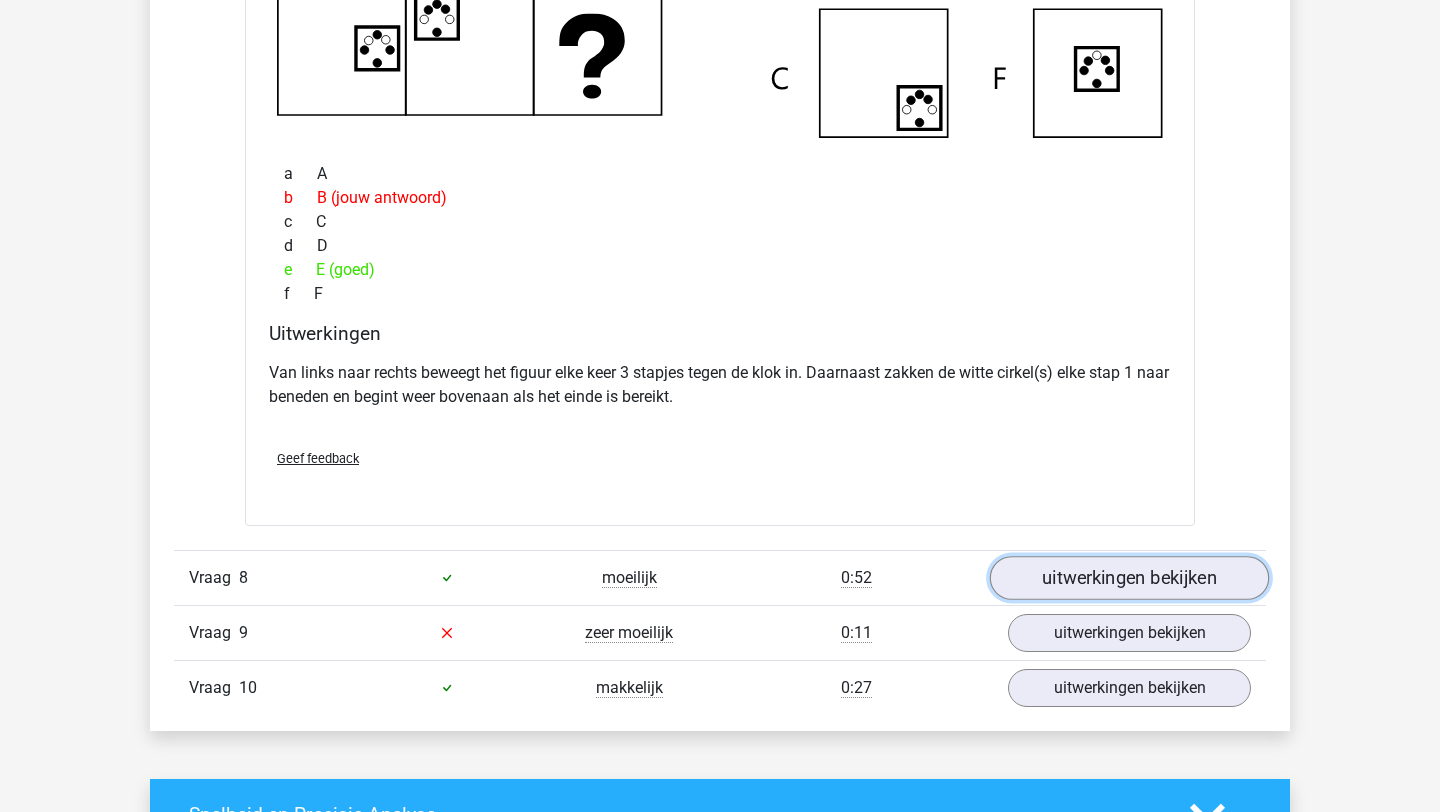 click on "uitwerkingen bekijken" at bounding box center (1129, 578) 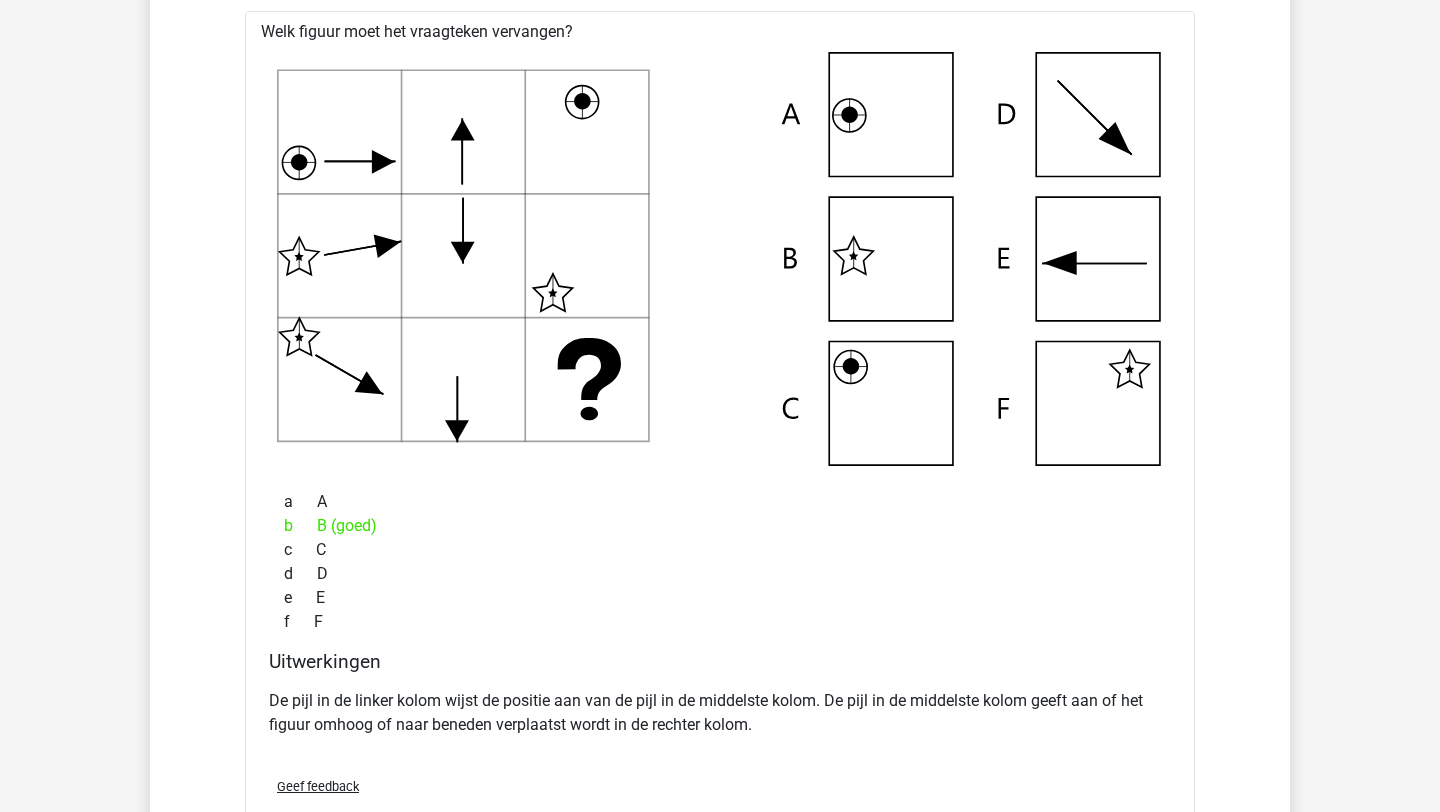 scroll, scrollTop: 8503, scrollLeft: 0, axis: vertical 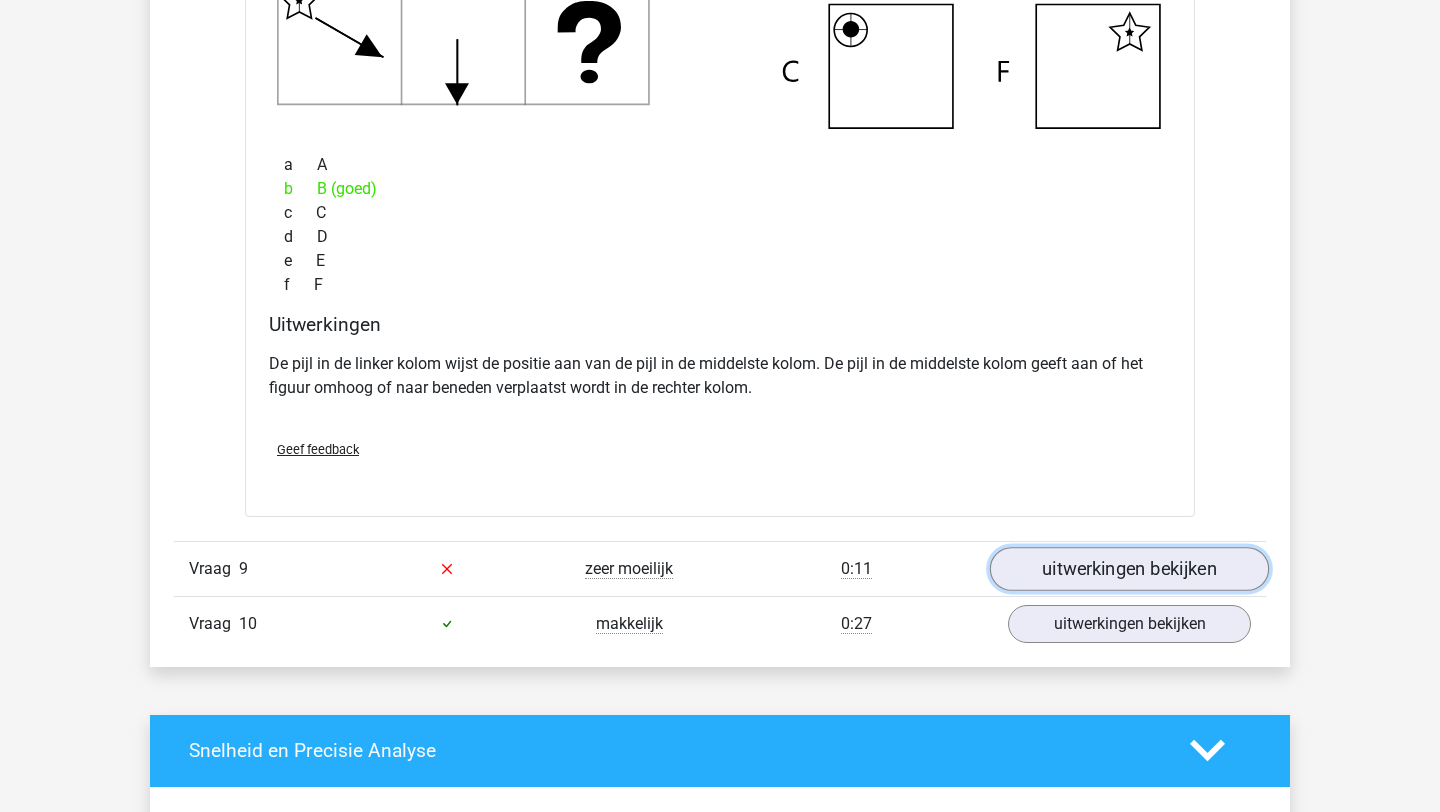 click on "uitwerkingen bekijken" at bounding box center [1129, 569] 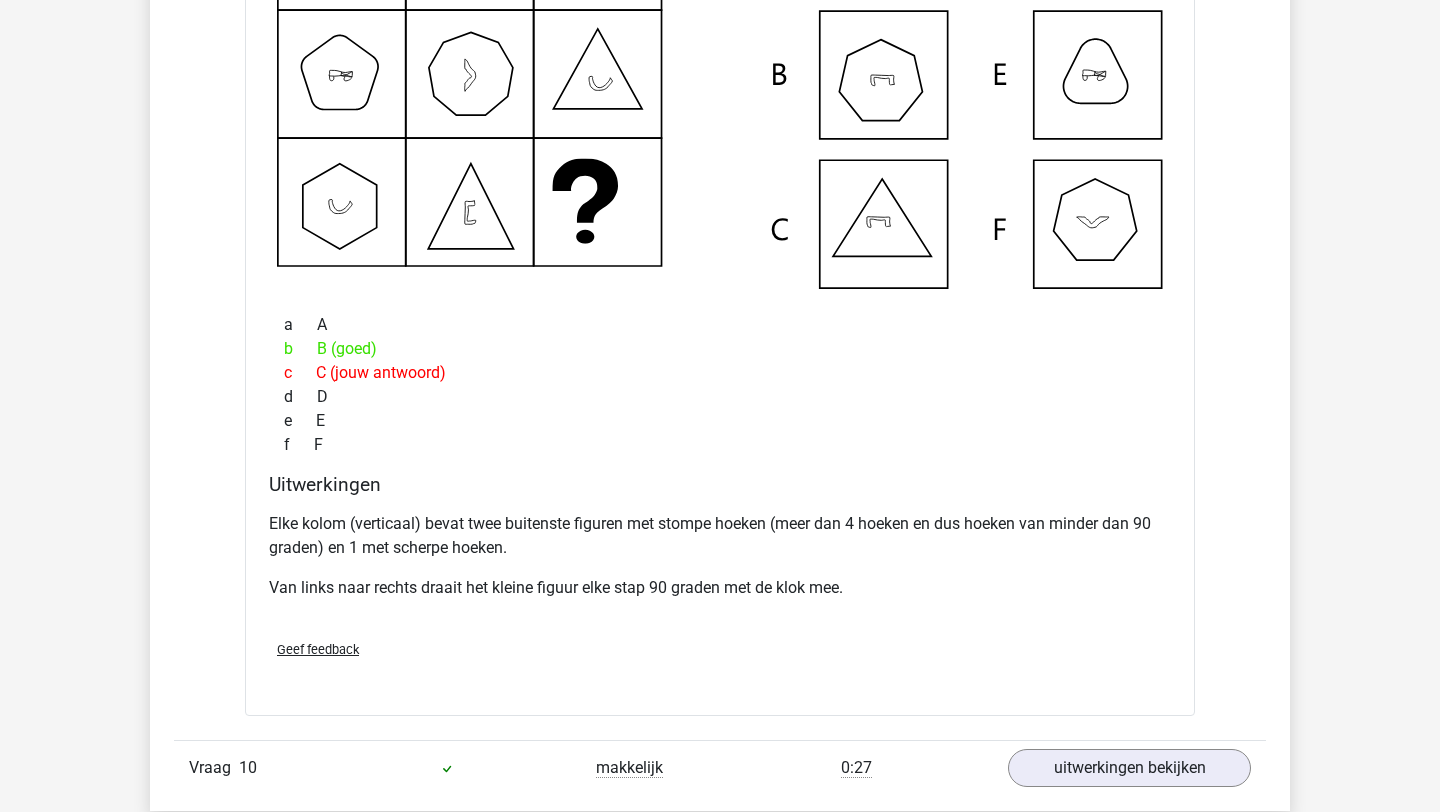 scroll, scrollTop: 9307, scrollLeft: 0, axis: vertical 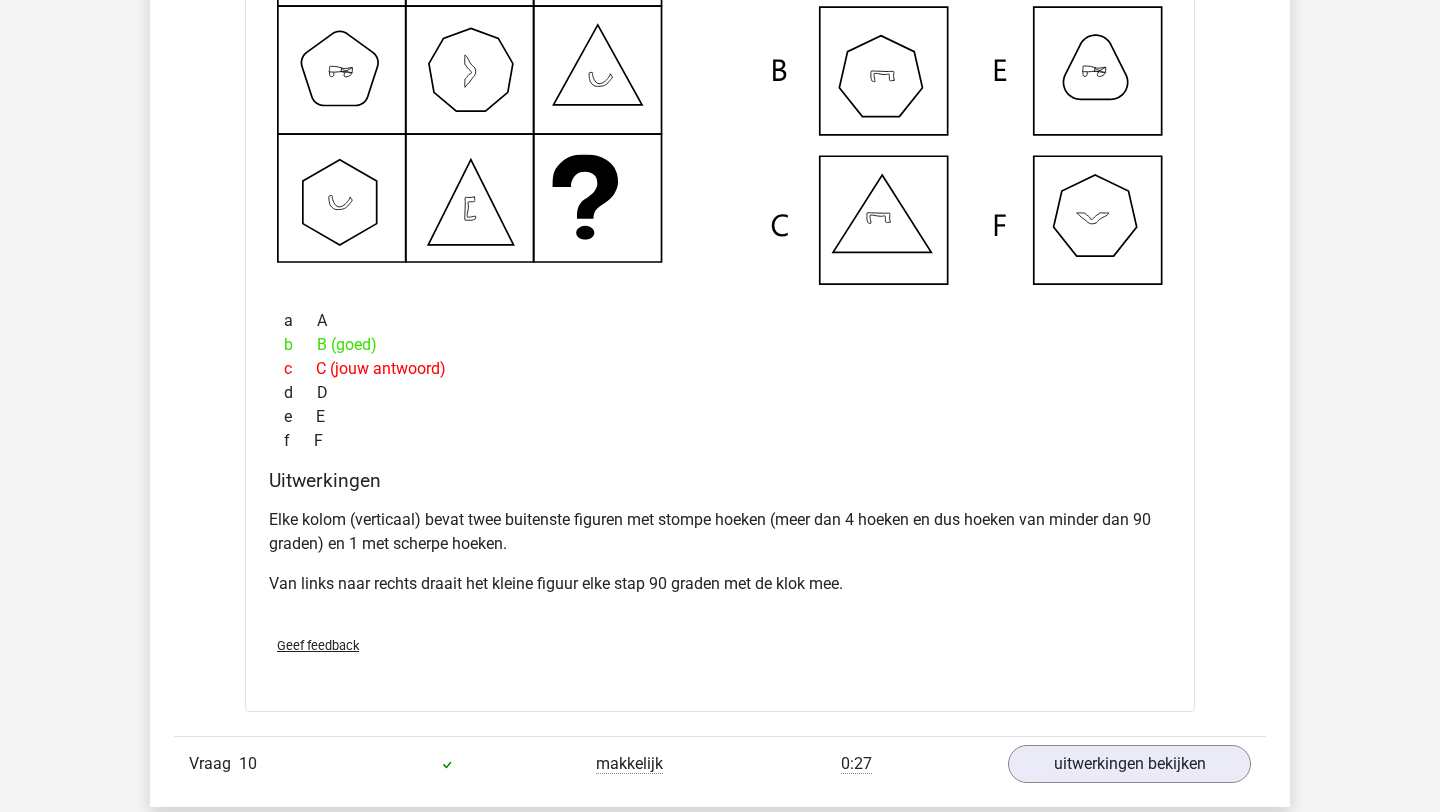 click on "Vraag
1
zeer moeilijk
0:48
uitwerkingen bekijken
Welk figuur moet het vraagteken vervangen?
a
A
b
B
c
C
(goed)
d
e" at bounding box center [720, -3594] 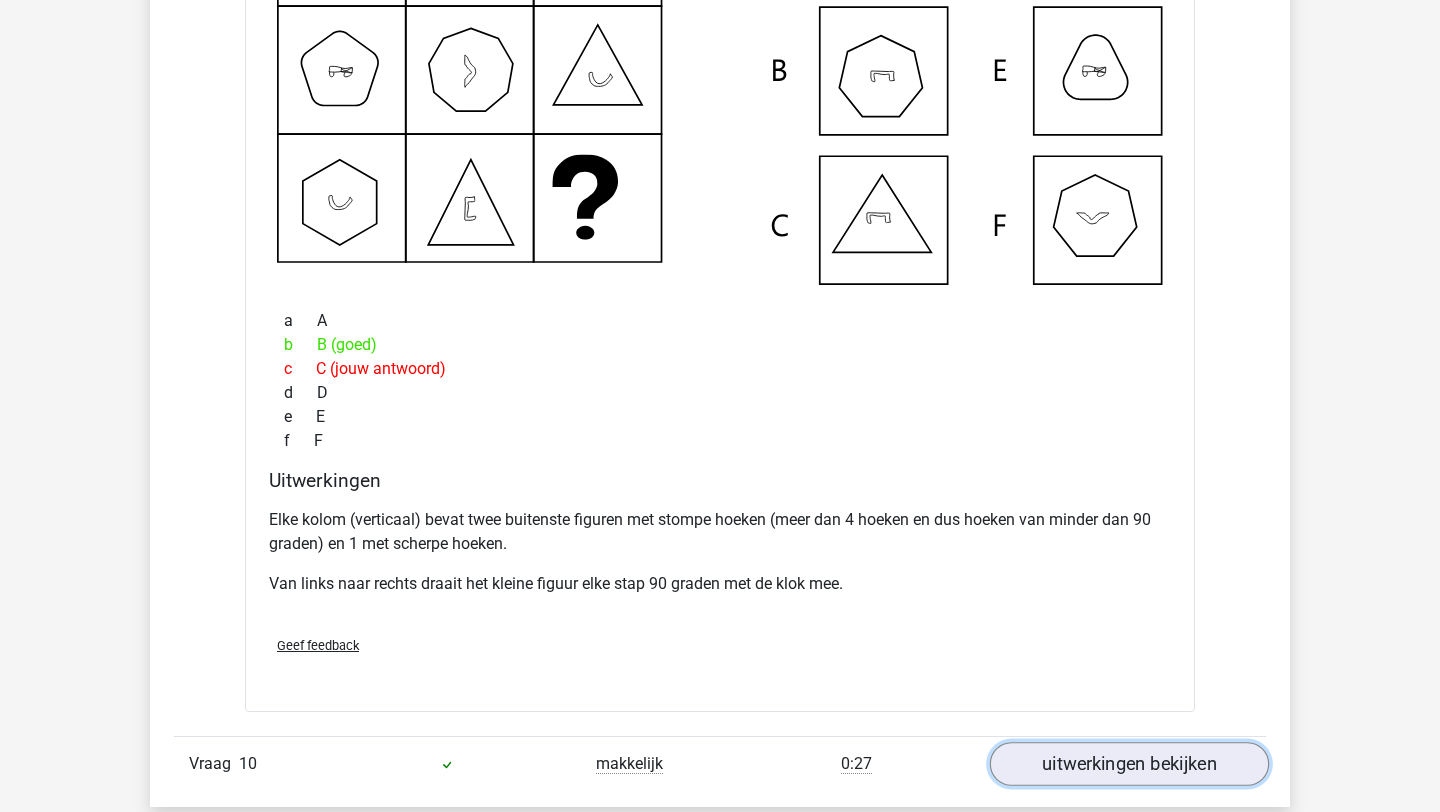 click on "uitwerkingen bekijken" at bounding box center [1129, 764] 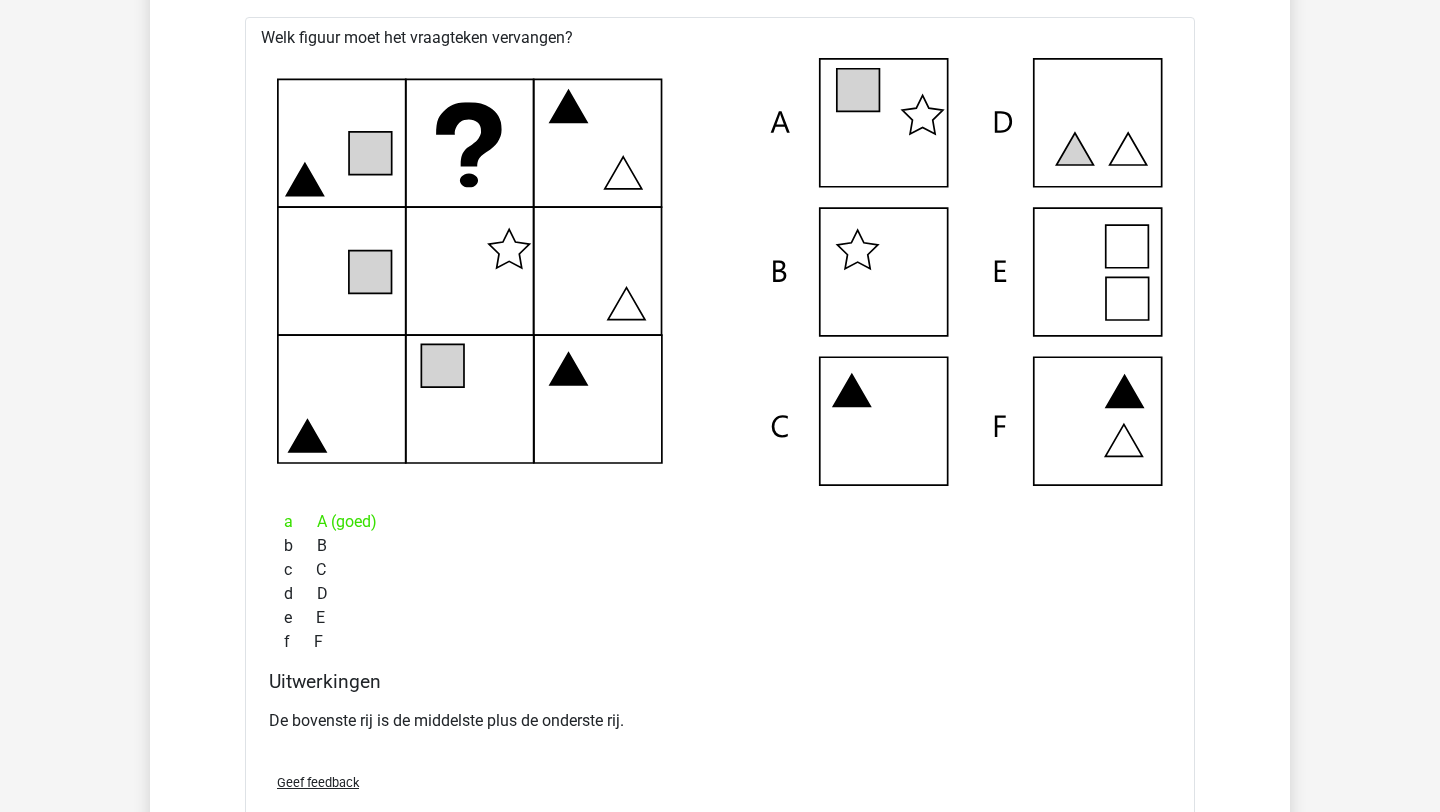 scroll, scrollTop: 10103, scrollLeft: 0, axis: vertical 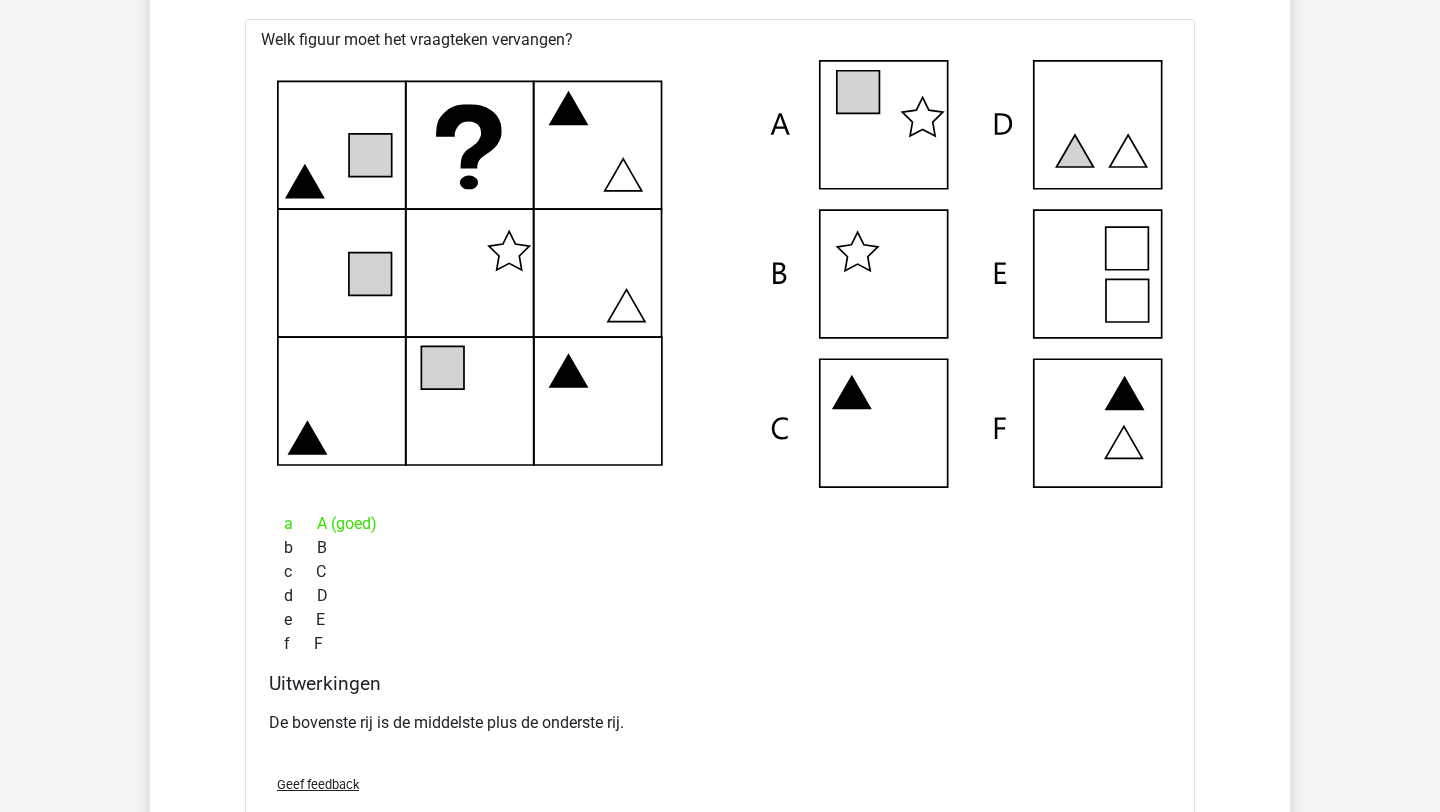 click on "[NAME]
francisgeurts2000@example.com" at bounding box center [720, -3719] 